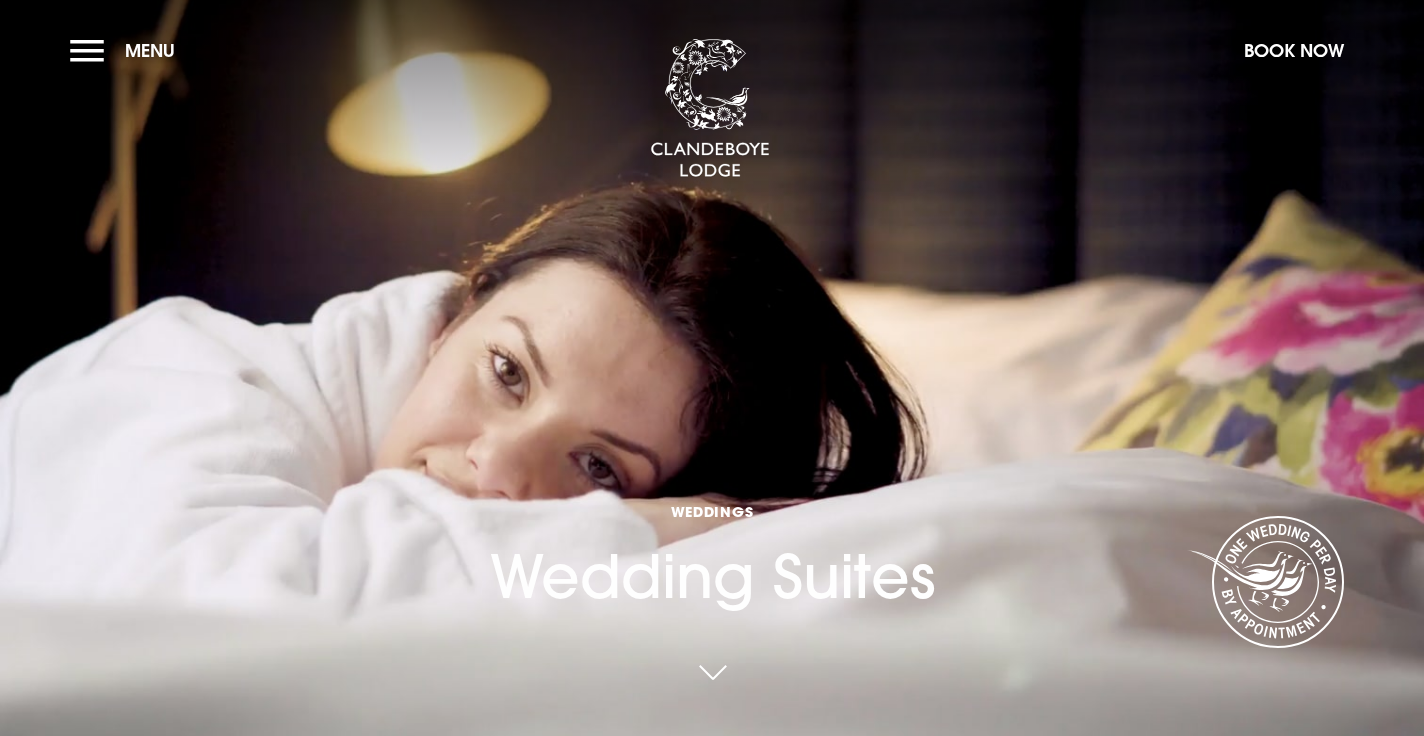 scroll, scrollTop: 68, scrollLeft: 0, axis: vertical 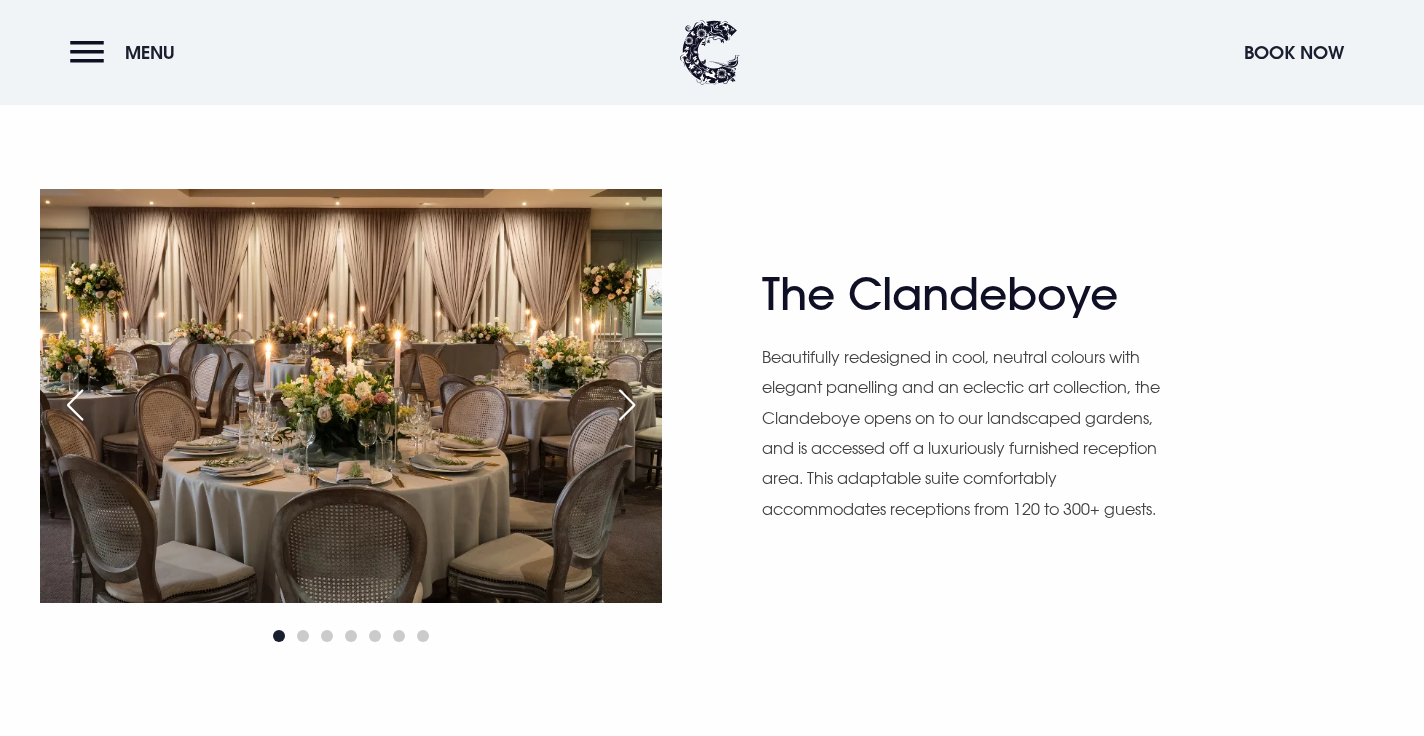 click at bounding box center [627, 405] 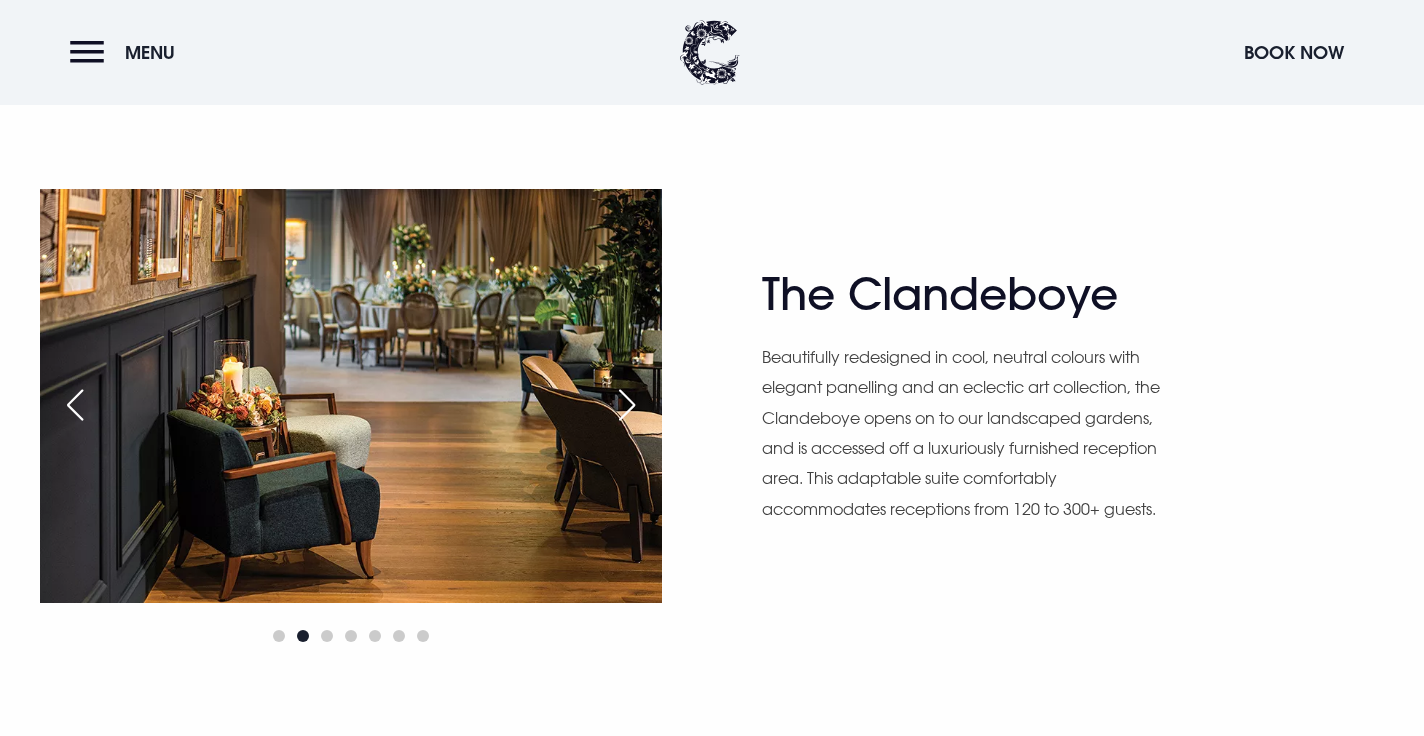 click at bounding box center (627, 405) 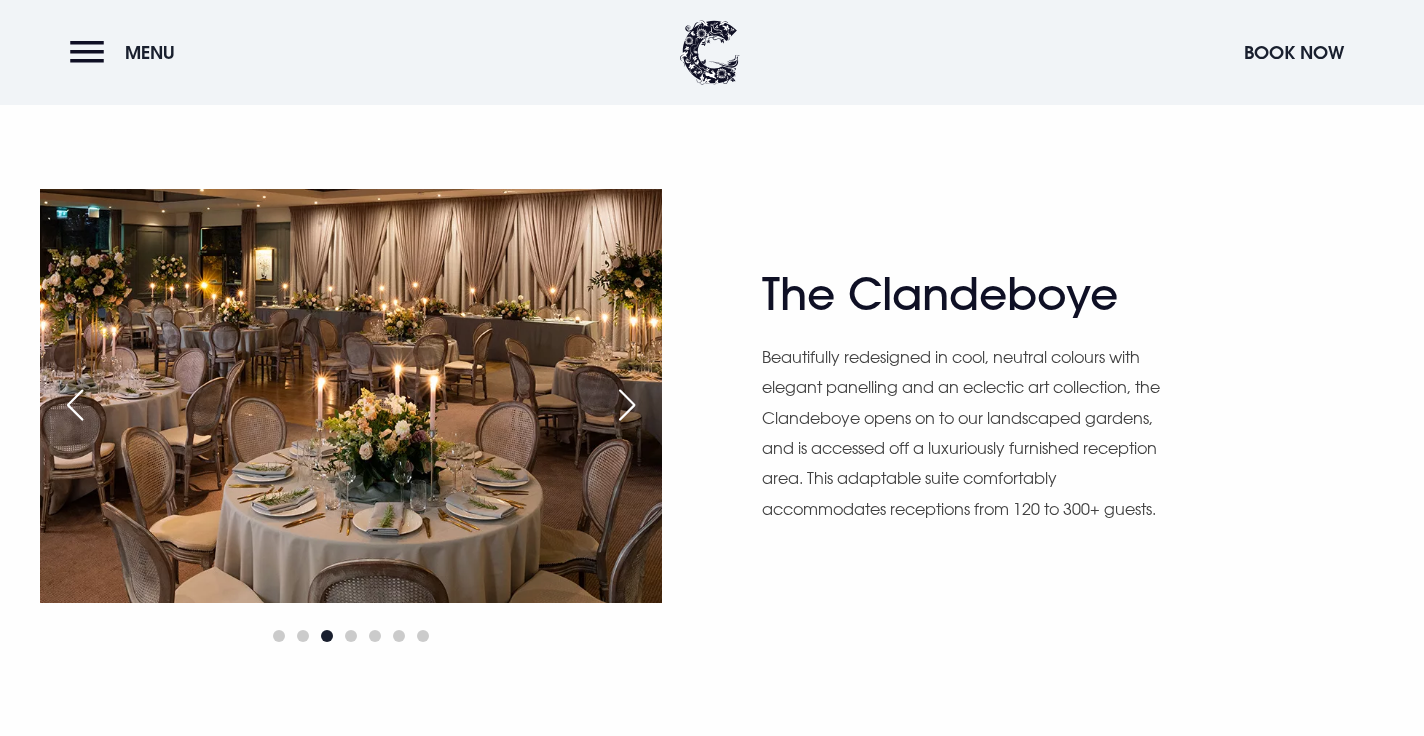 click at bounding box center [627, 405] 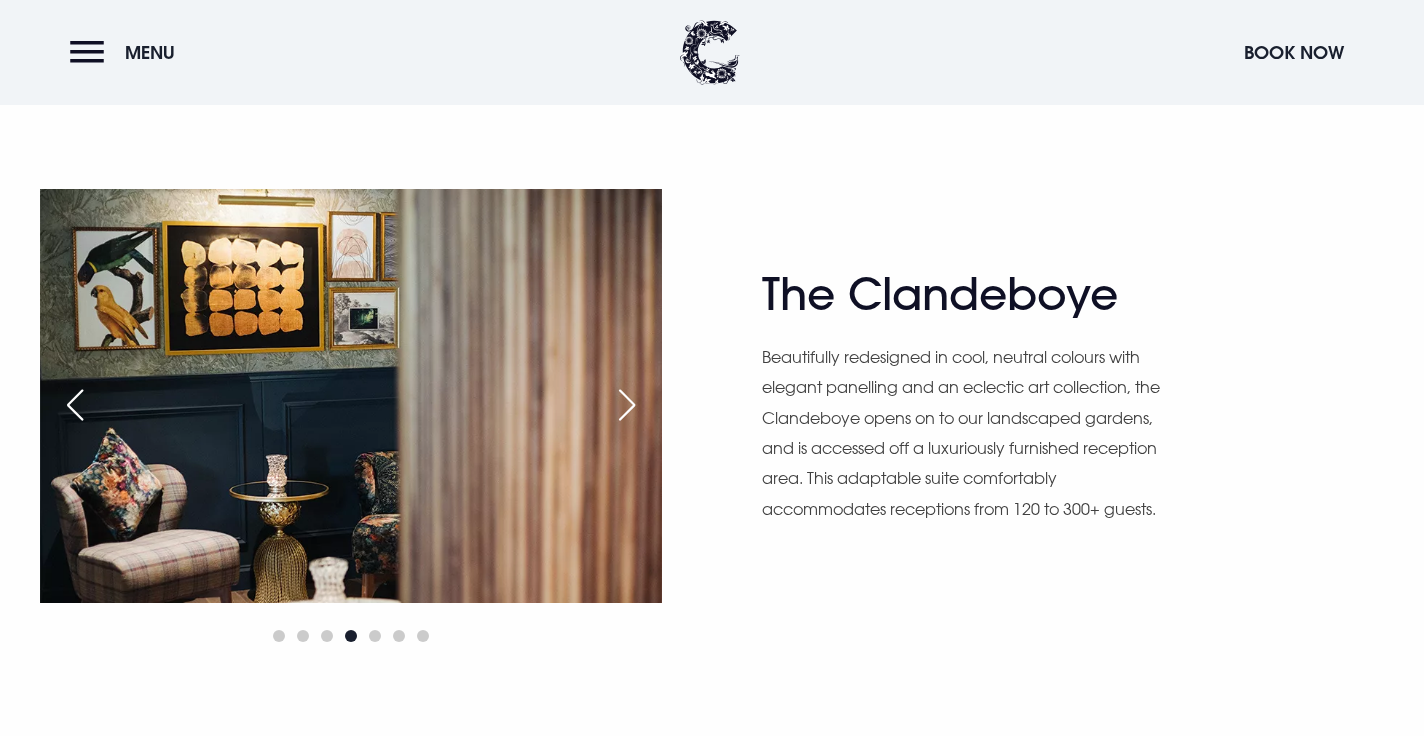 click at bounding box center [627, 405] 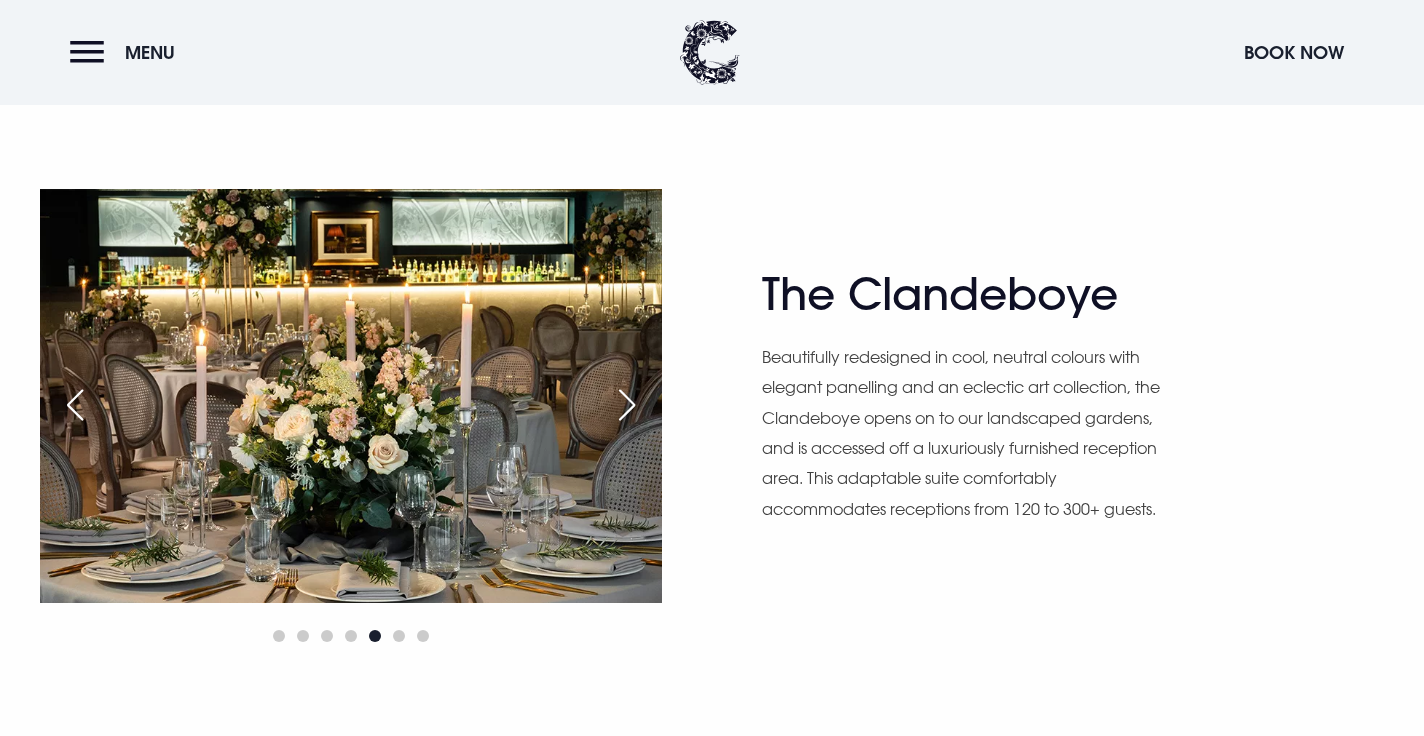 click at bounding box center (627, 405) 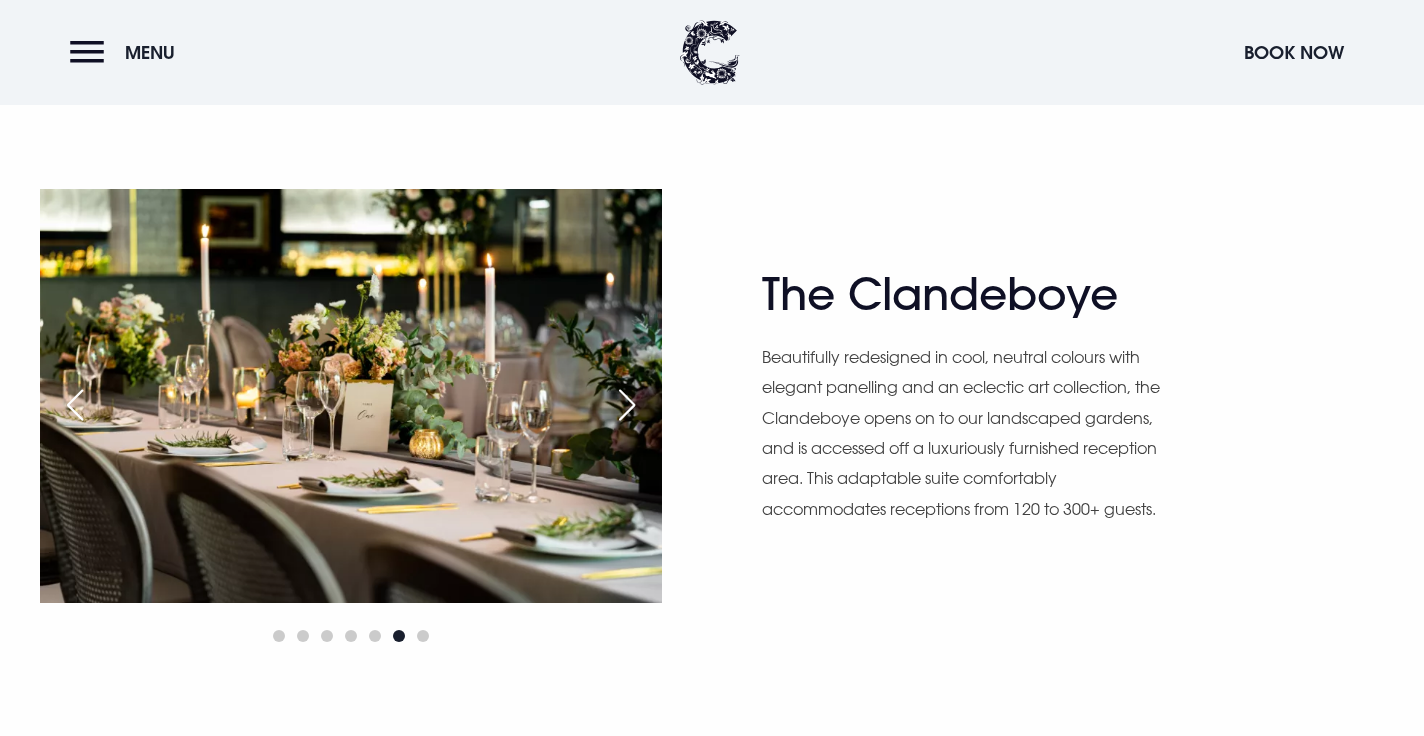 click at bounding box center (627, 405) 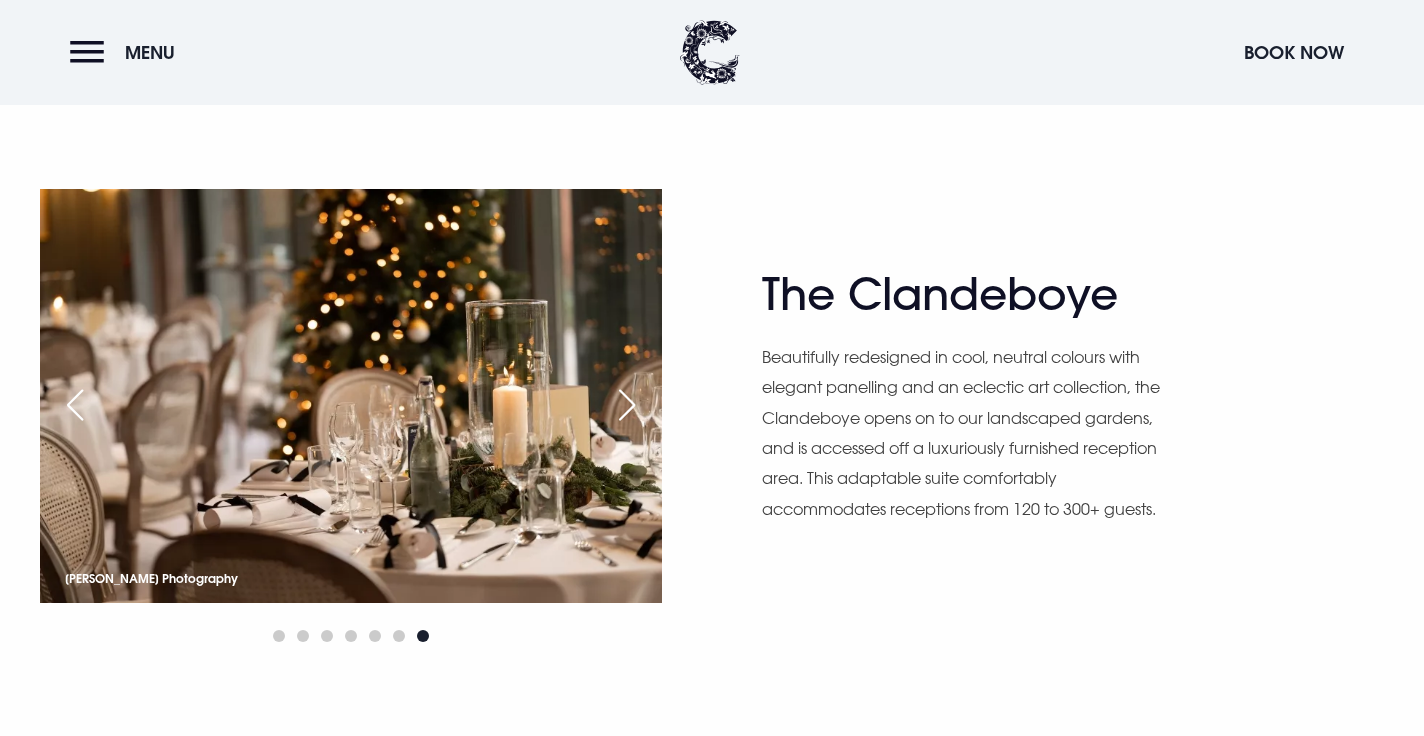 click at bounding box center (627, 405) 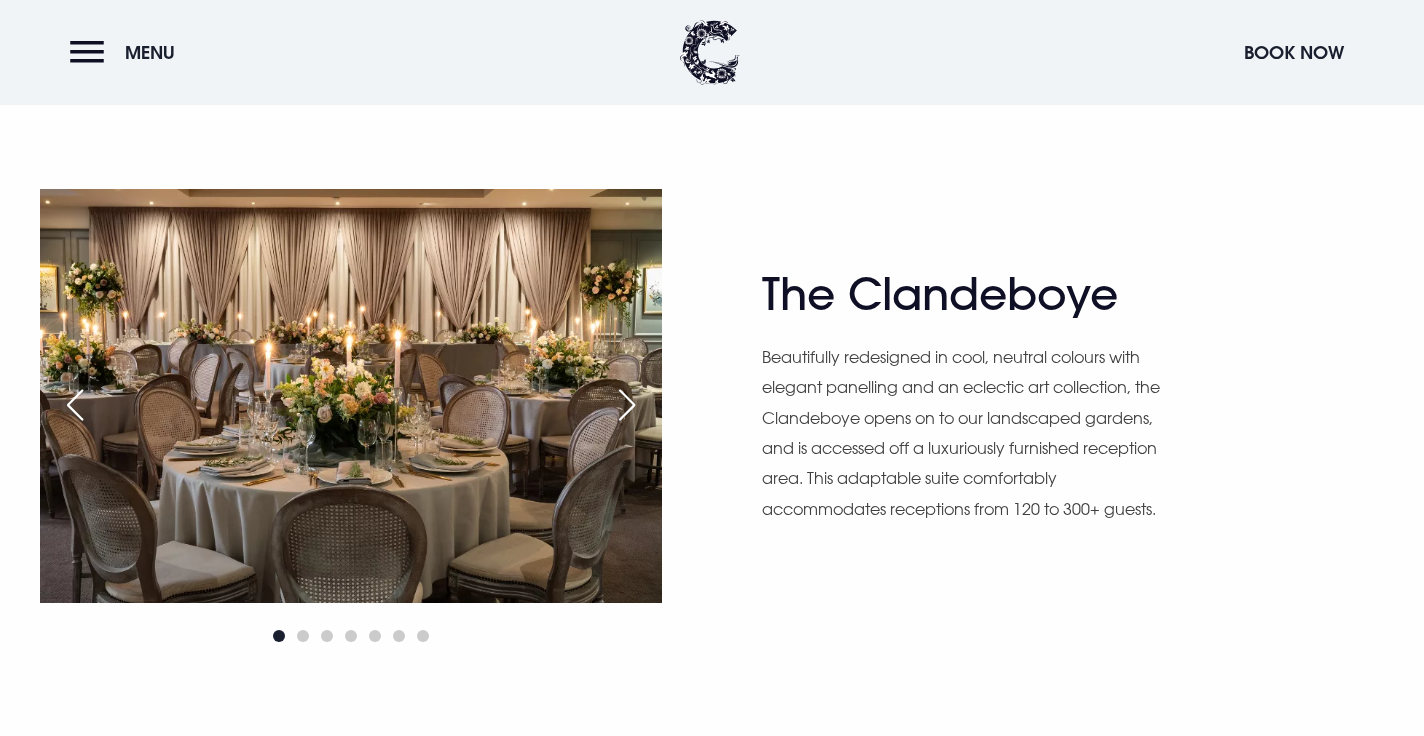 click at bounding box center (627, 405) 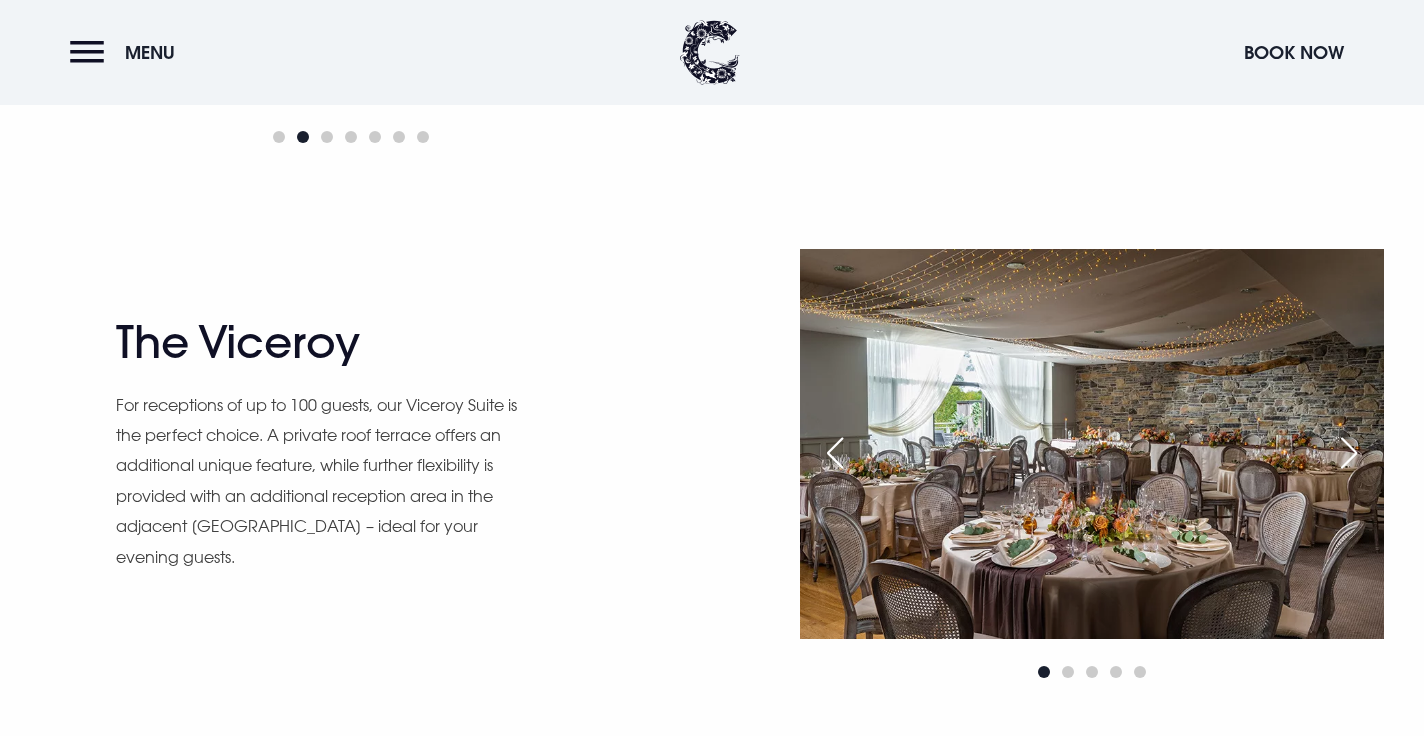 scroll, scrollTop: 1634, scrollLeft: 0, axis: vertical 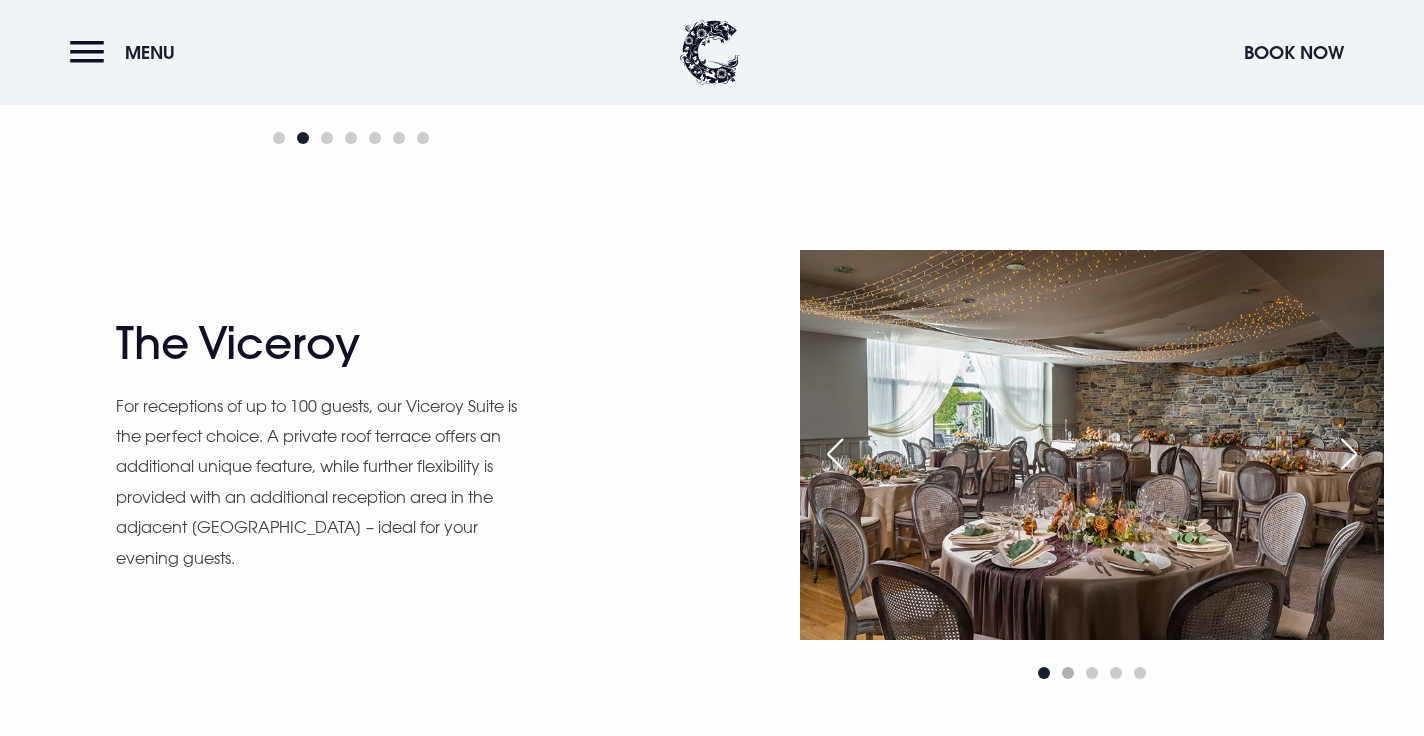 click at bounding box center (1068, 673) 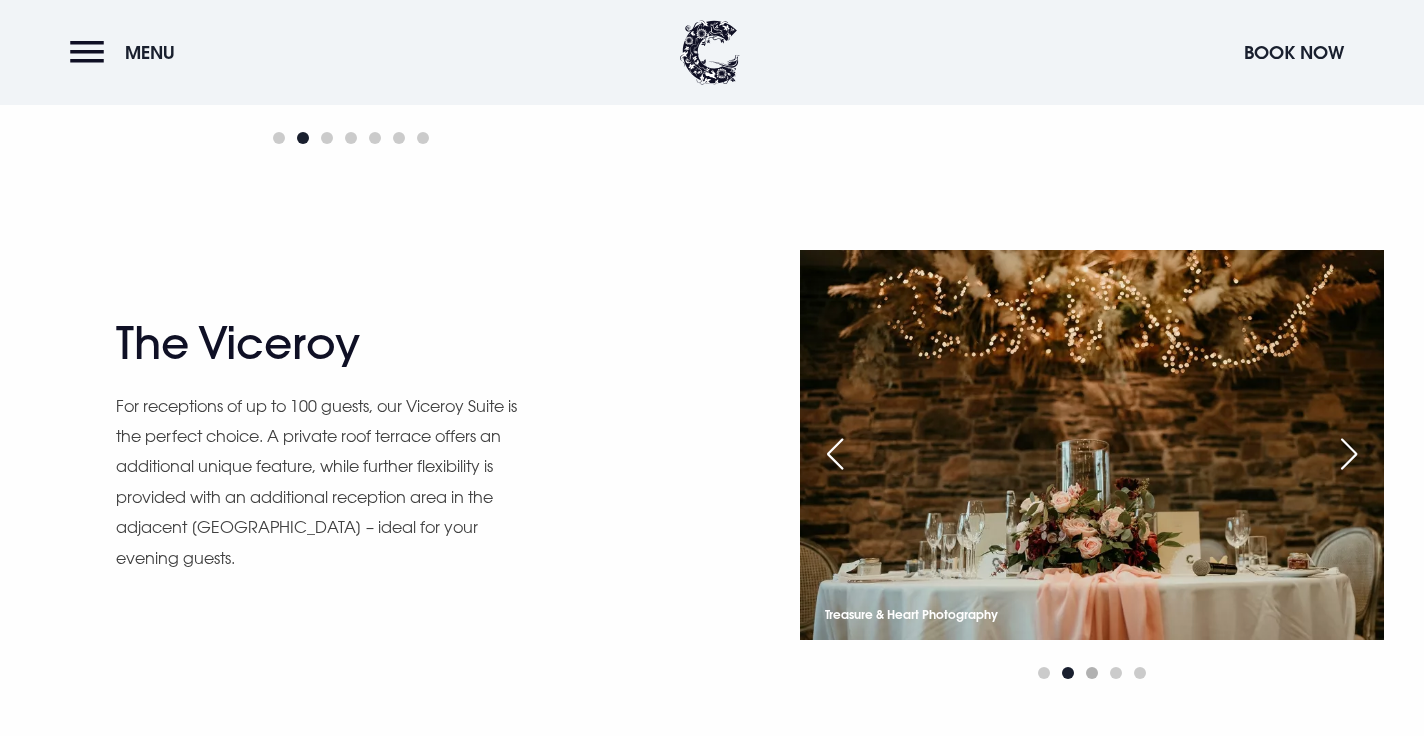 click at bounding box center (1092, 673) 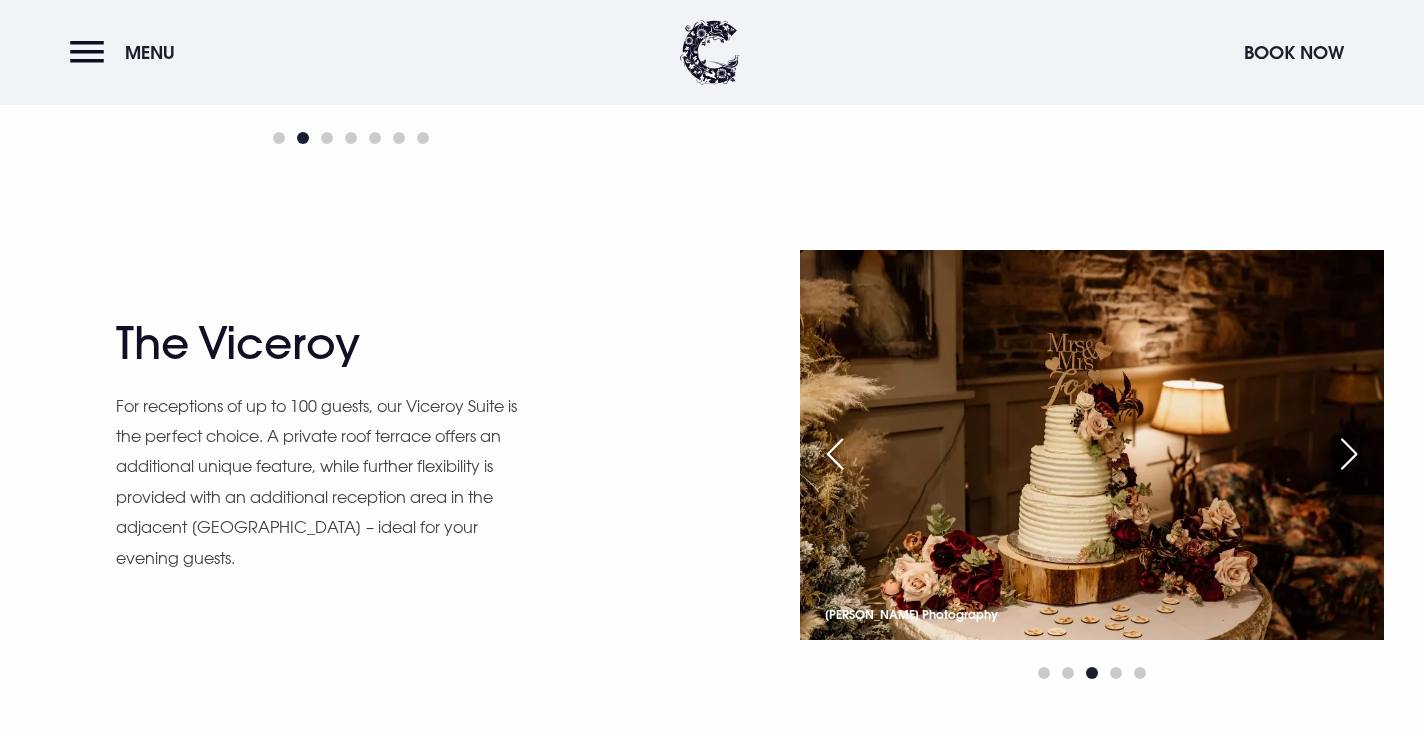 click at bounding box center (1349, 454) 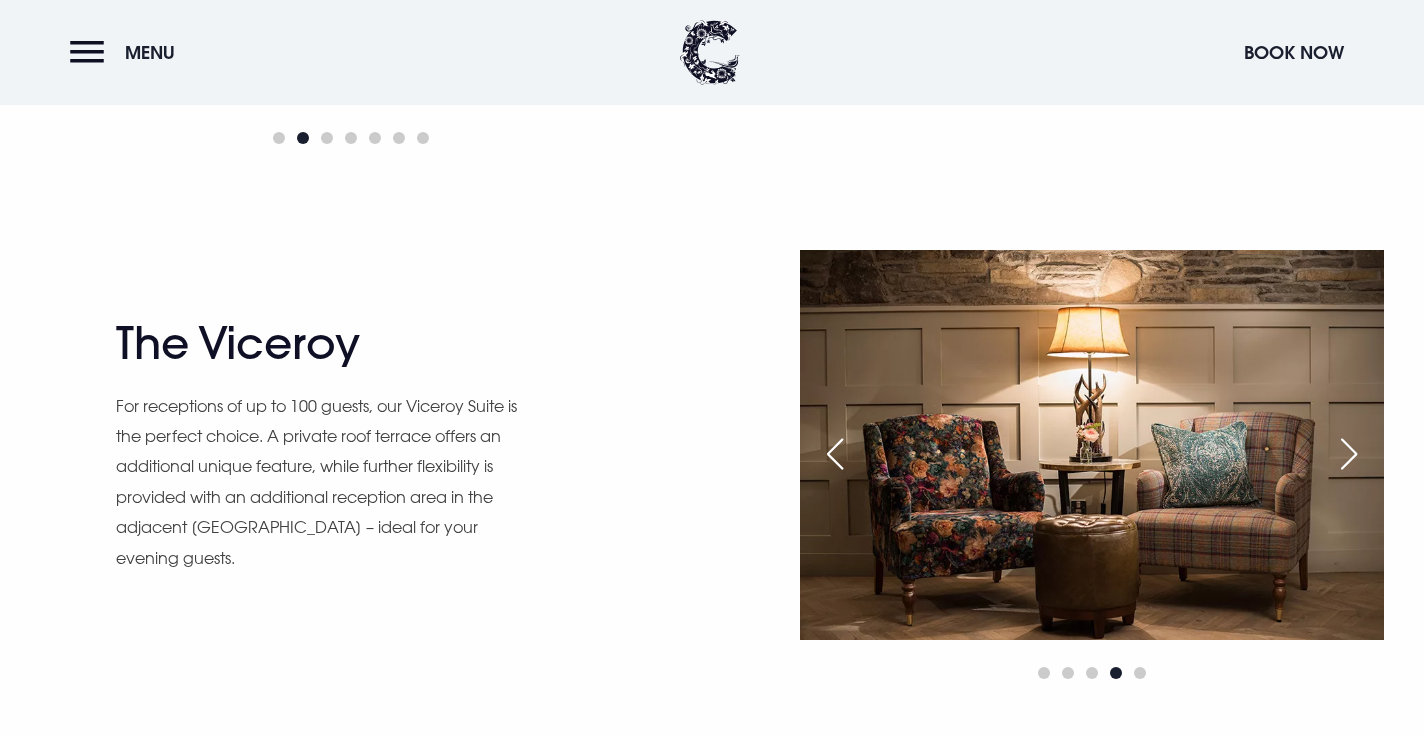 click at bounding box center (1349, 454) 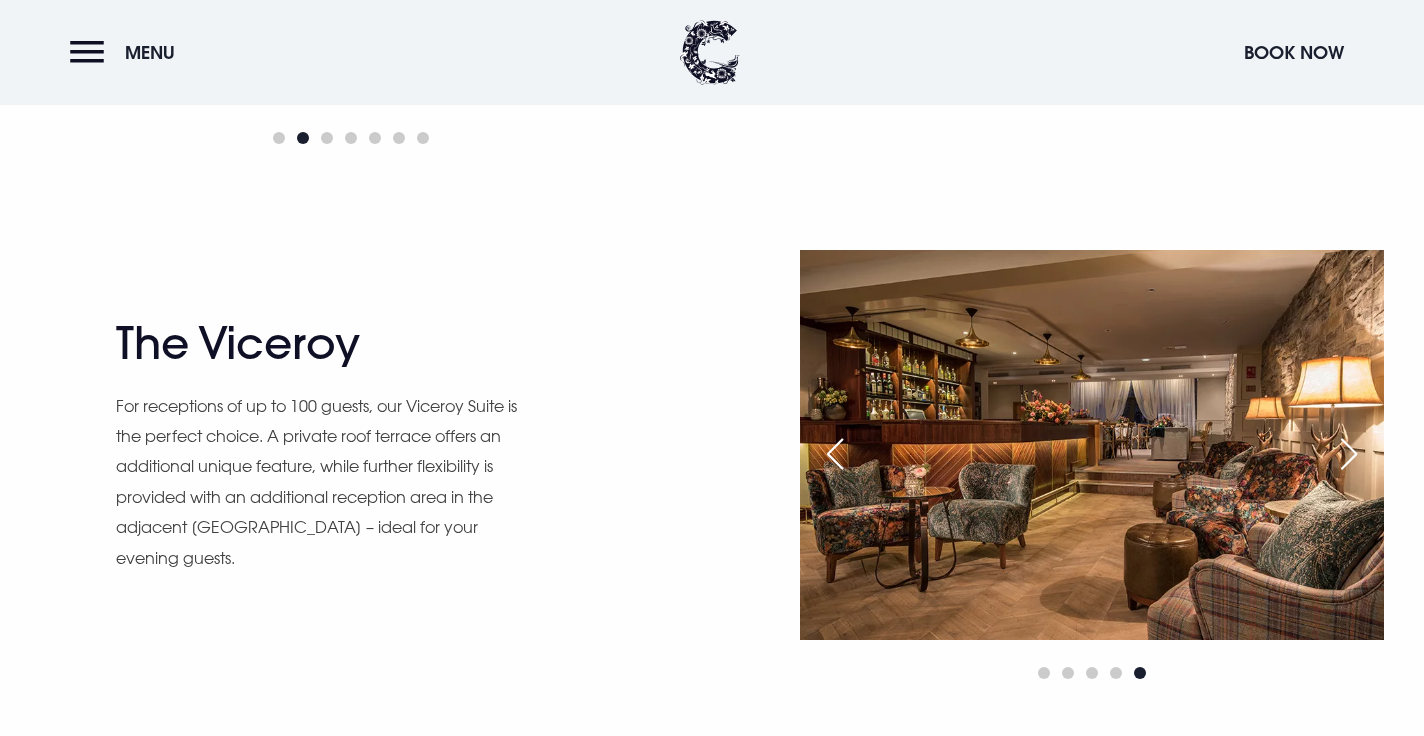 click at bounding box center (1349, 454) 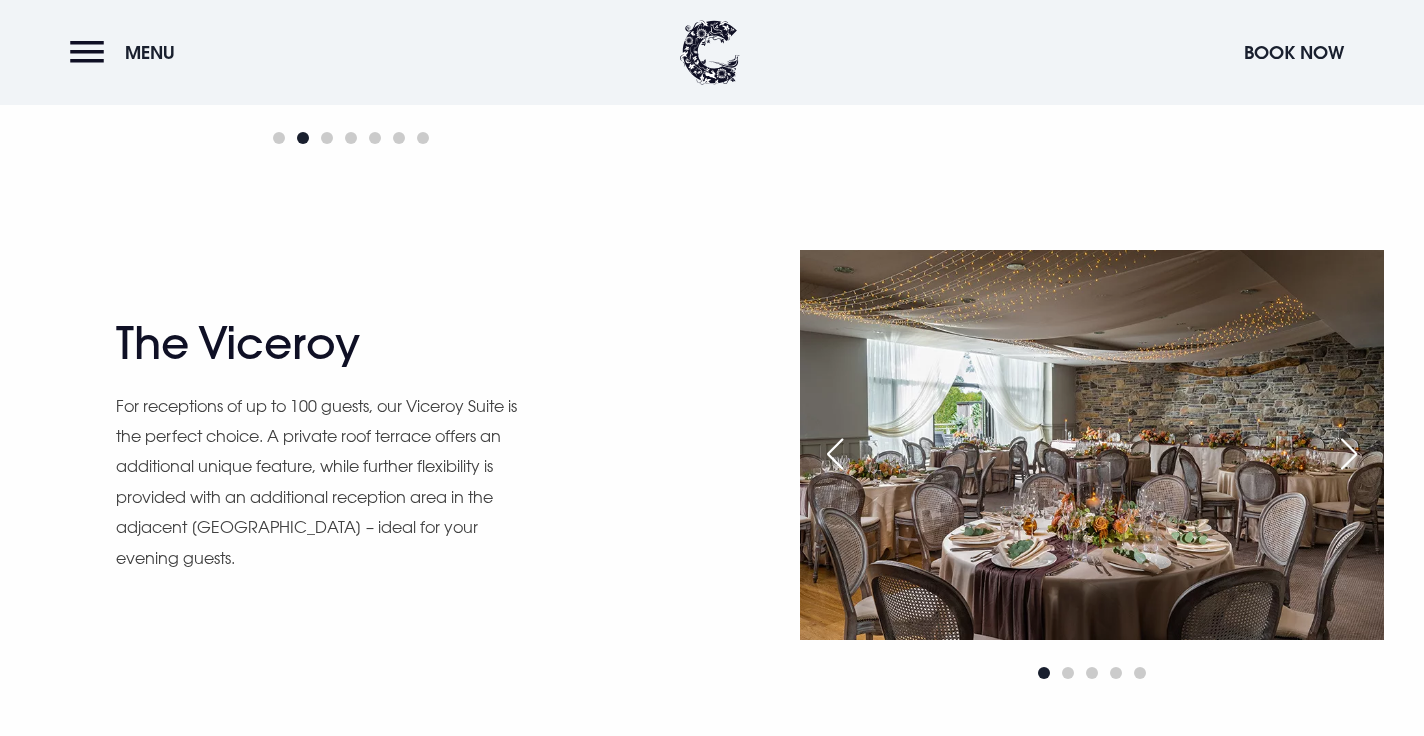 click at bounding box center (1349, 454) 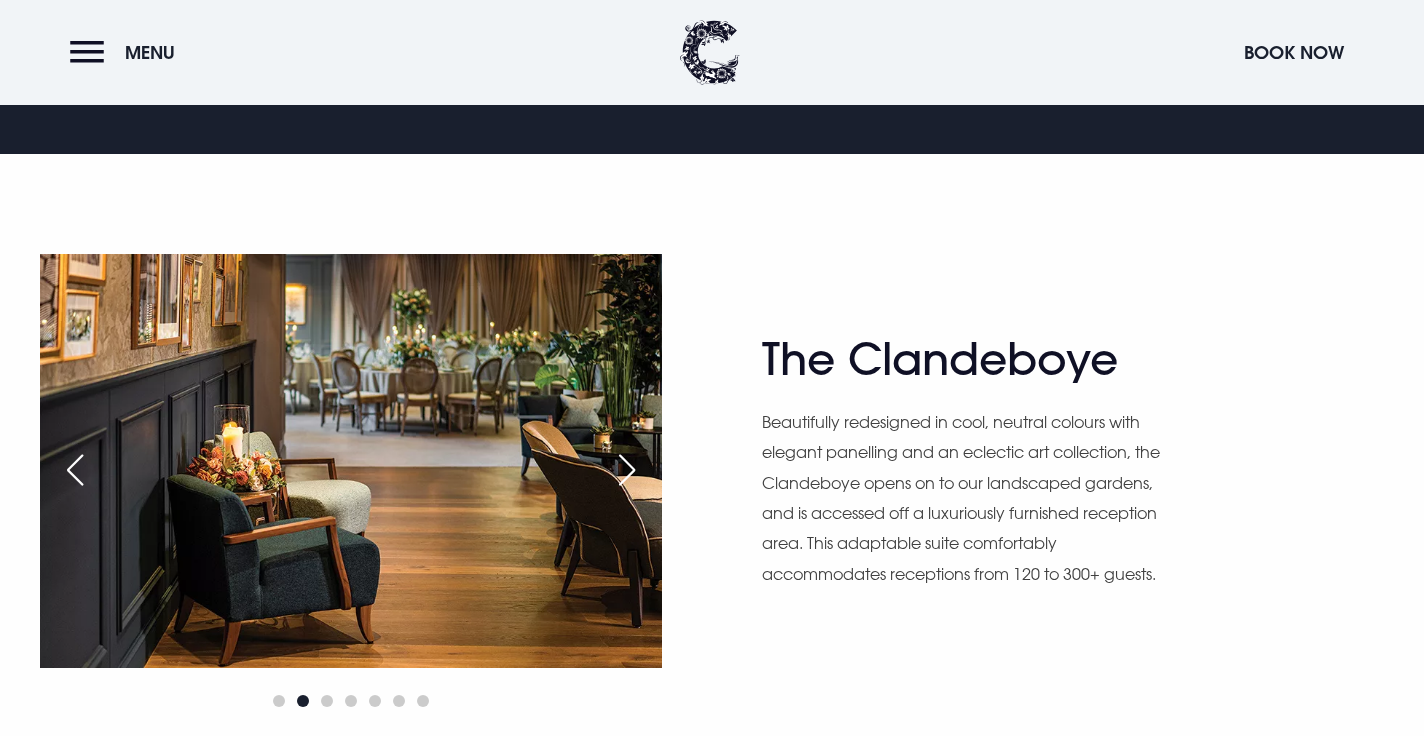 scroll, scrollTop: 1086, scrollLeft: 0, axis: vertical 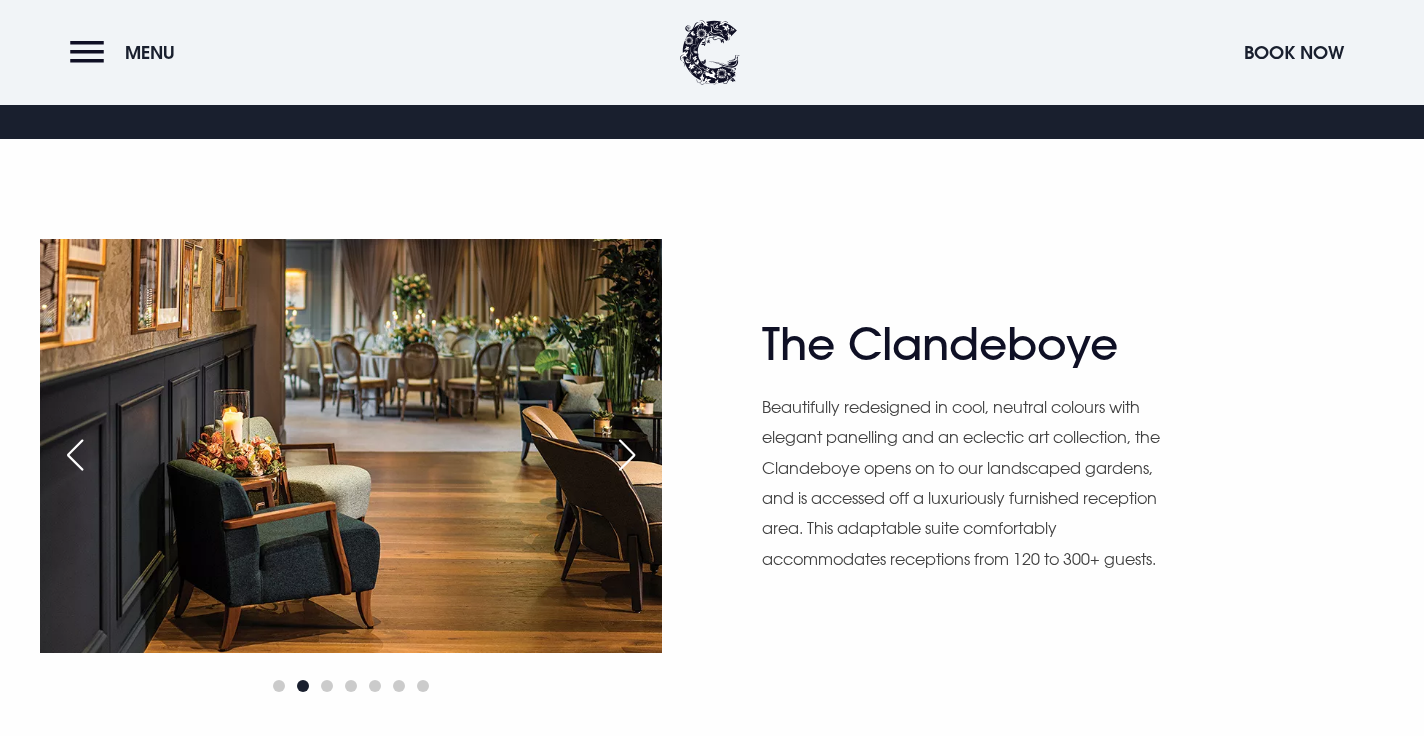 click at bounding box center [627, 455] 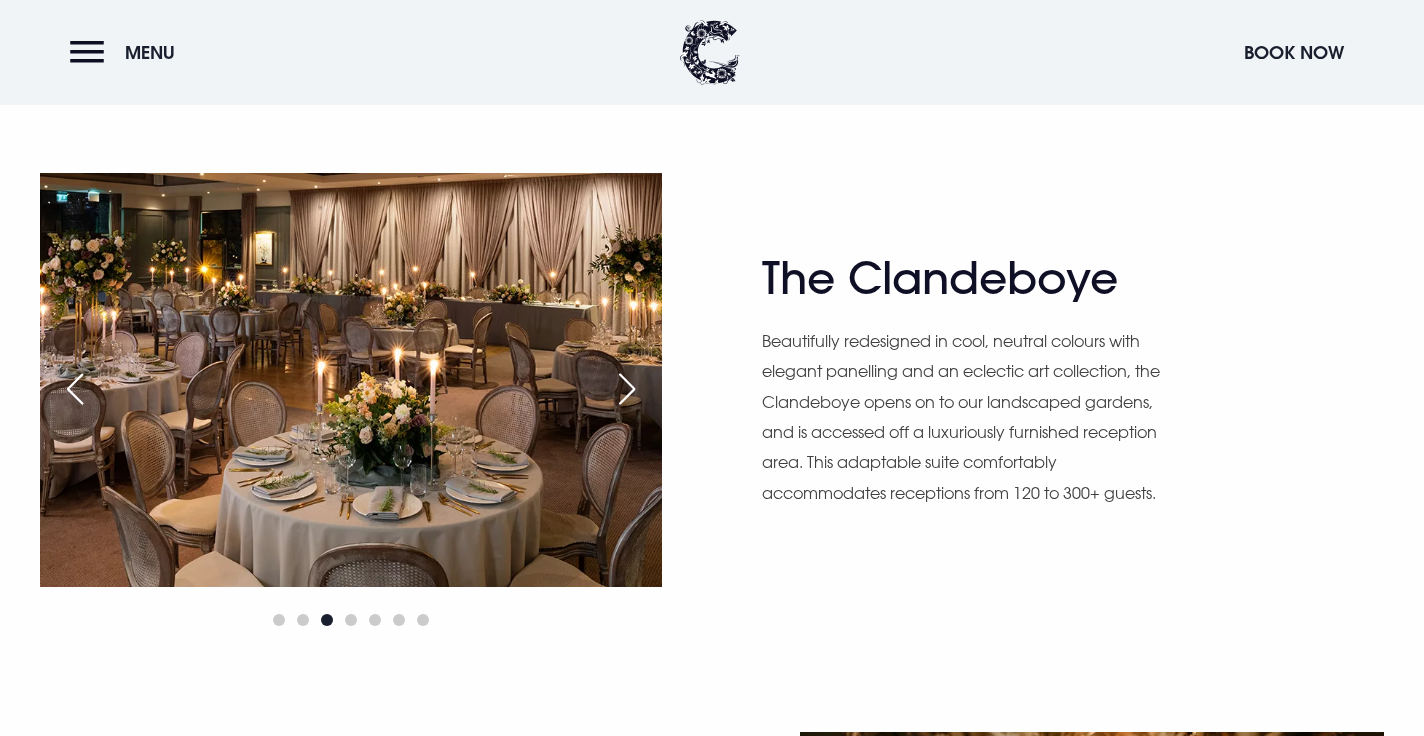 scroll, scrollTop: 1106, scrollLeft: 0, axis: vertical 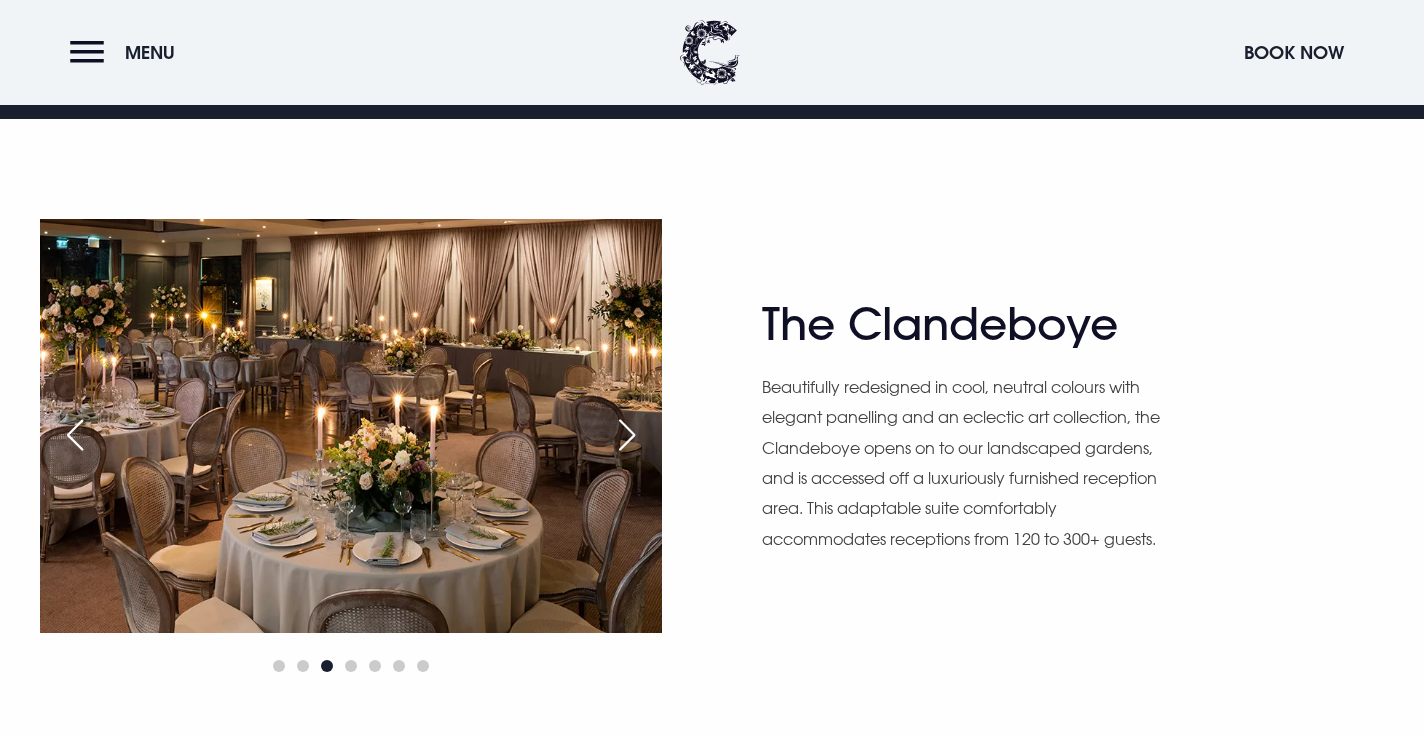 click at bounding box center (627, 435) 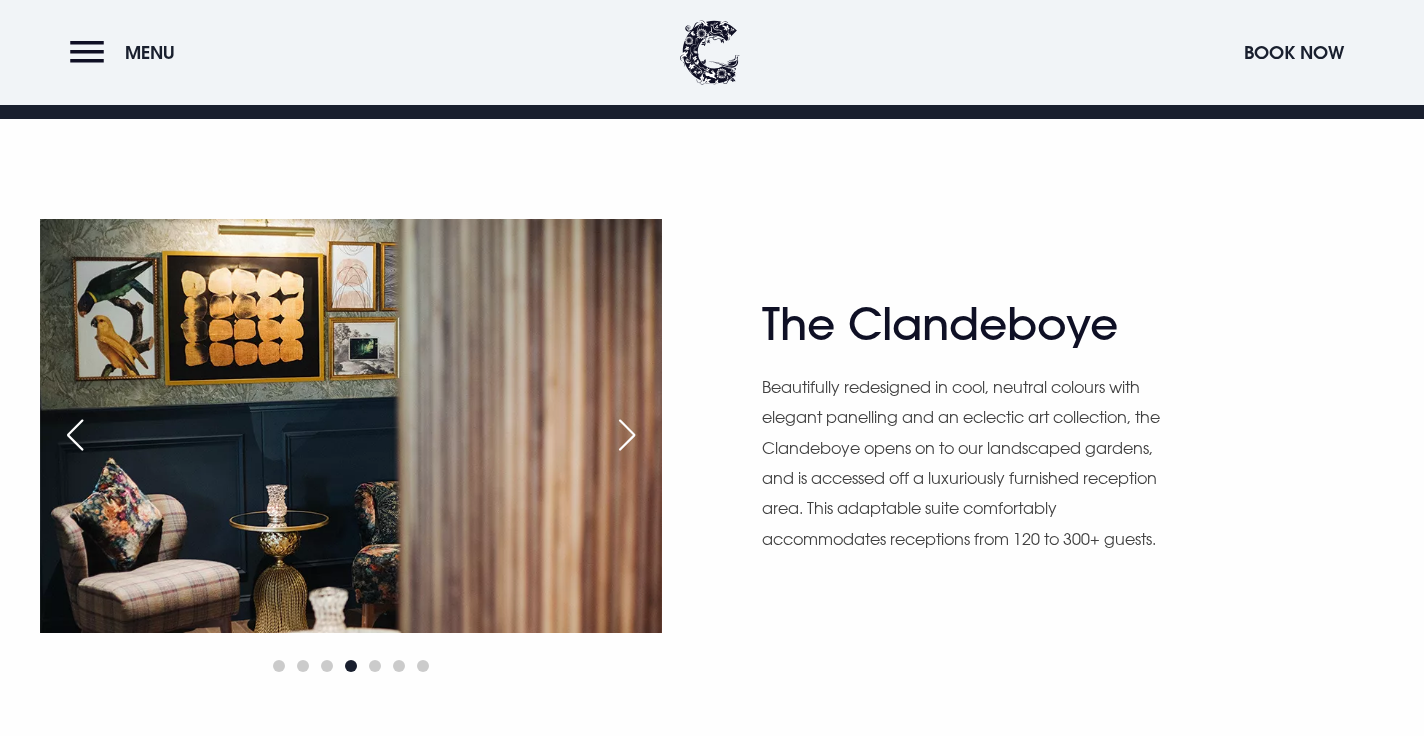 click at bounding box center (627, 435) 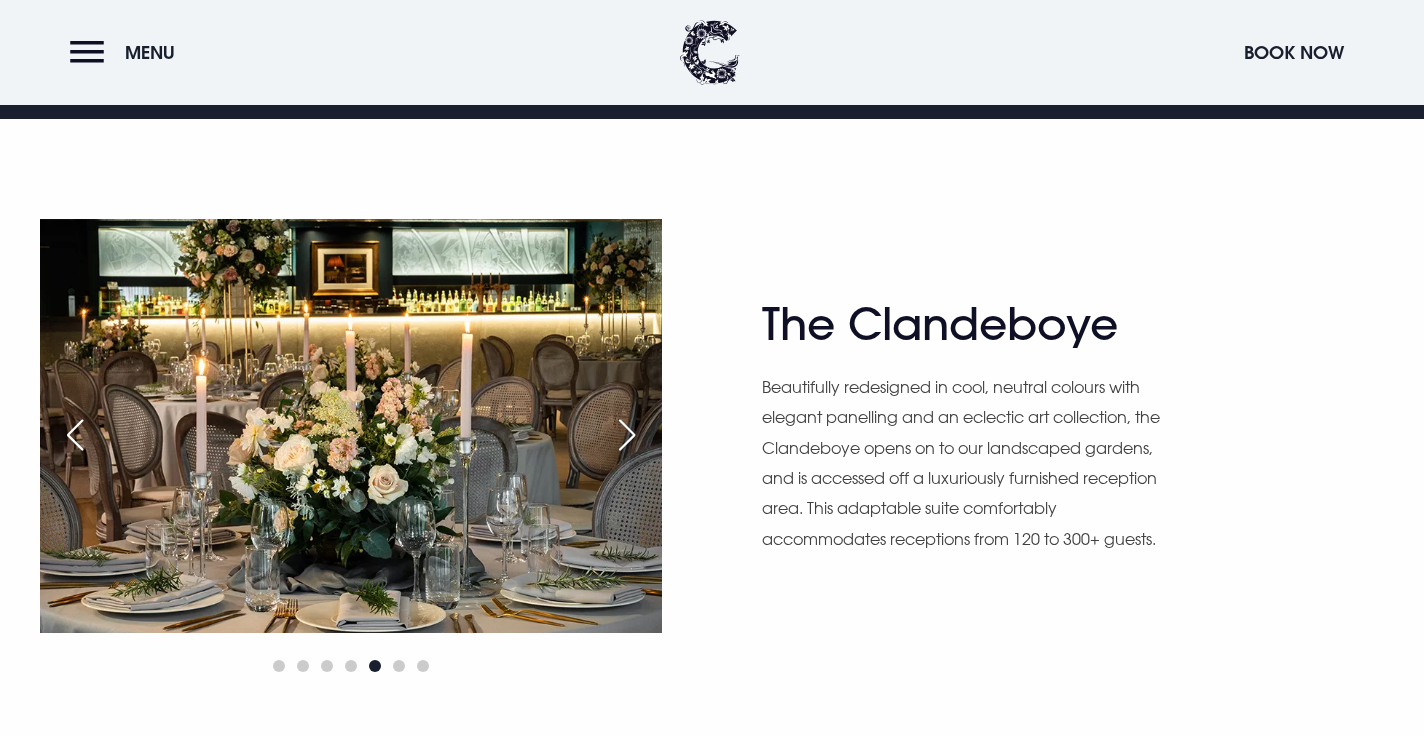 click at bounding box center [627, 435] 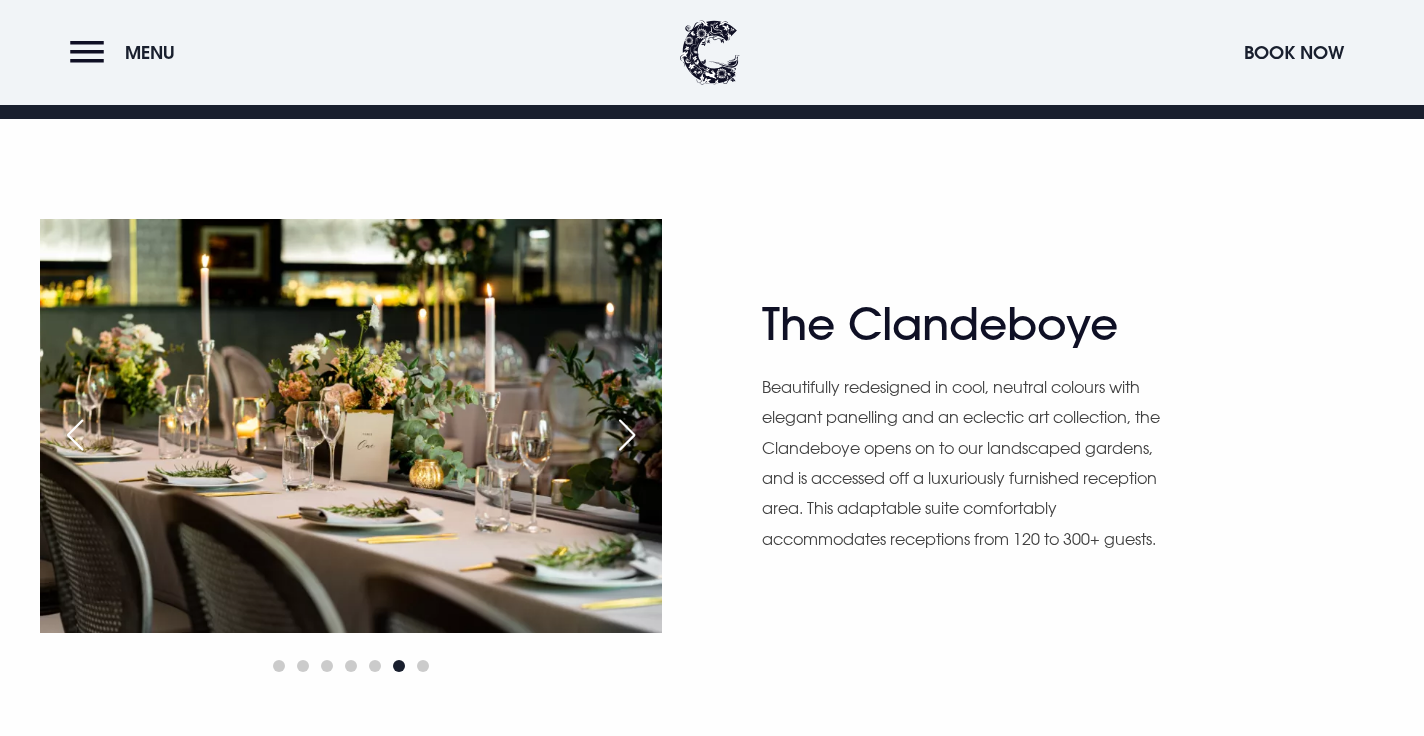 click at bounding box center (627, 435) 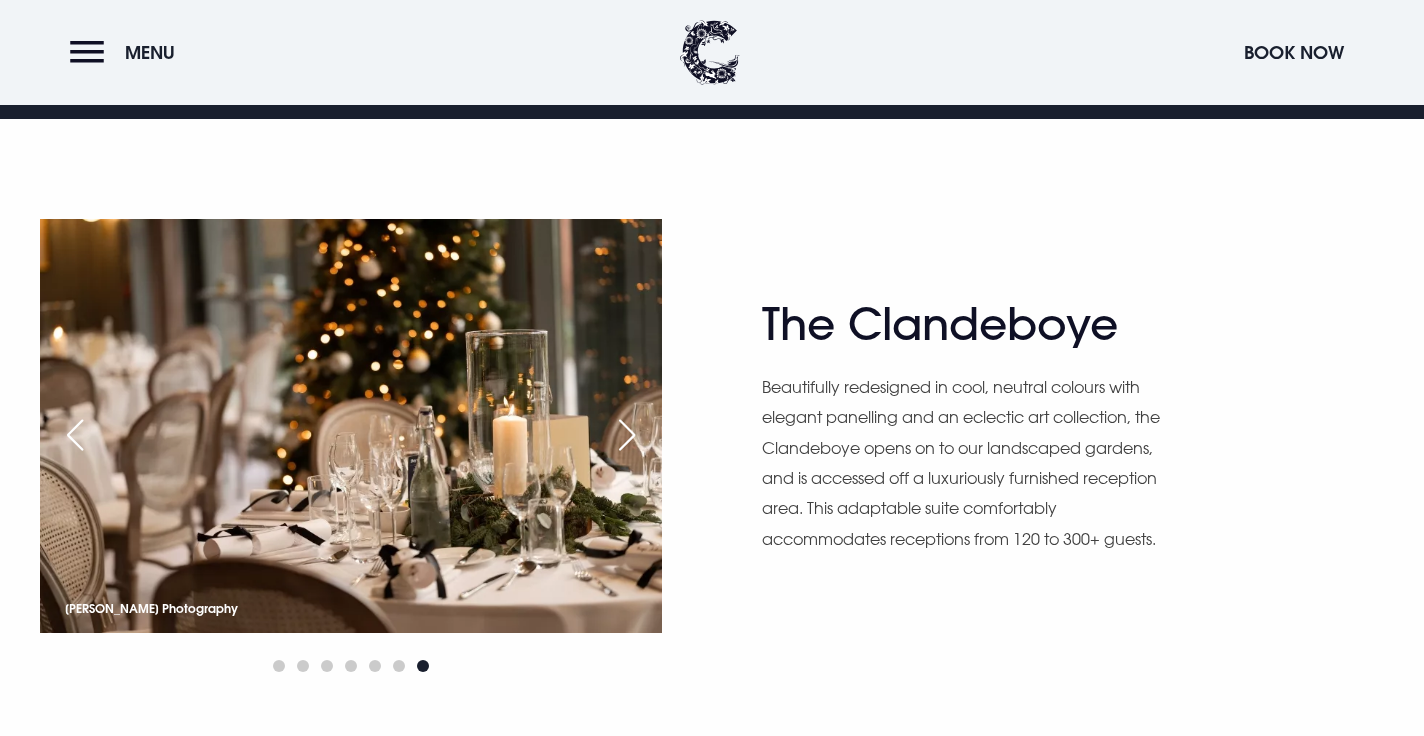 click at bounding box center [627, 435] 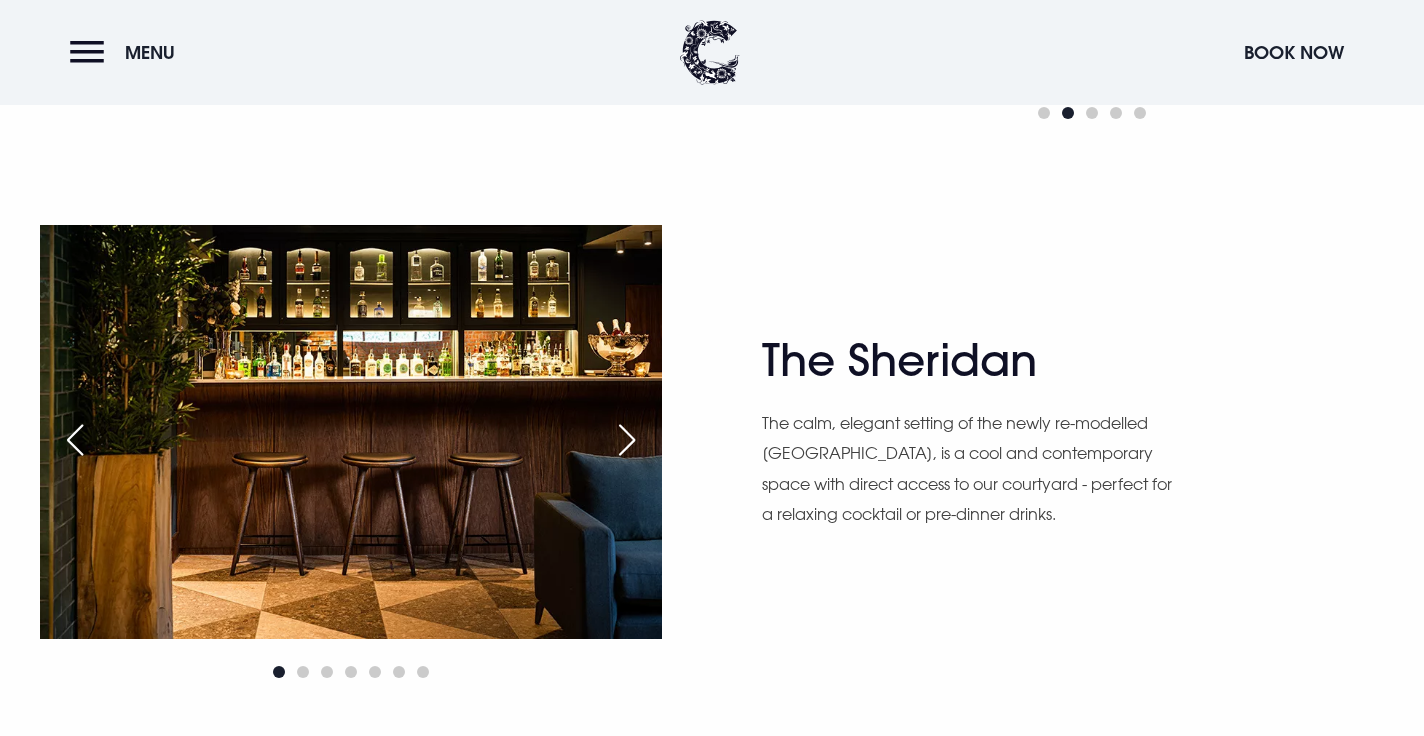 scroll, scrollTop: 2217, scrollLeft: 0, axis: vertical 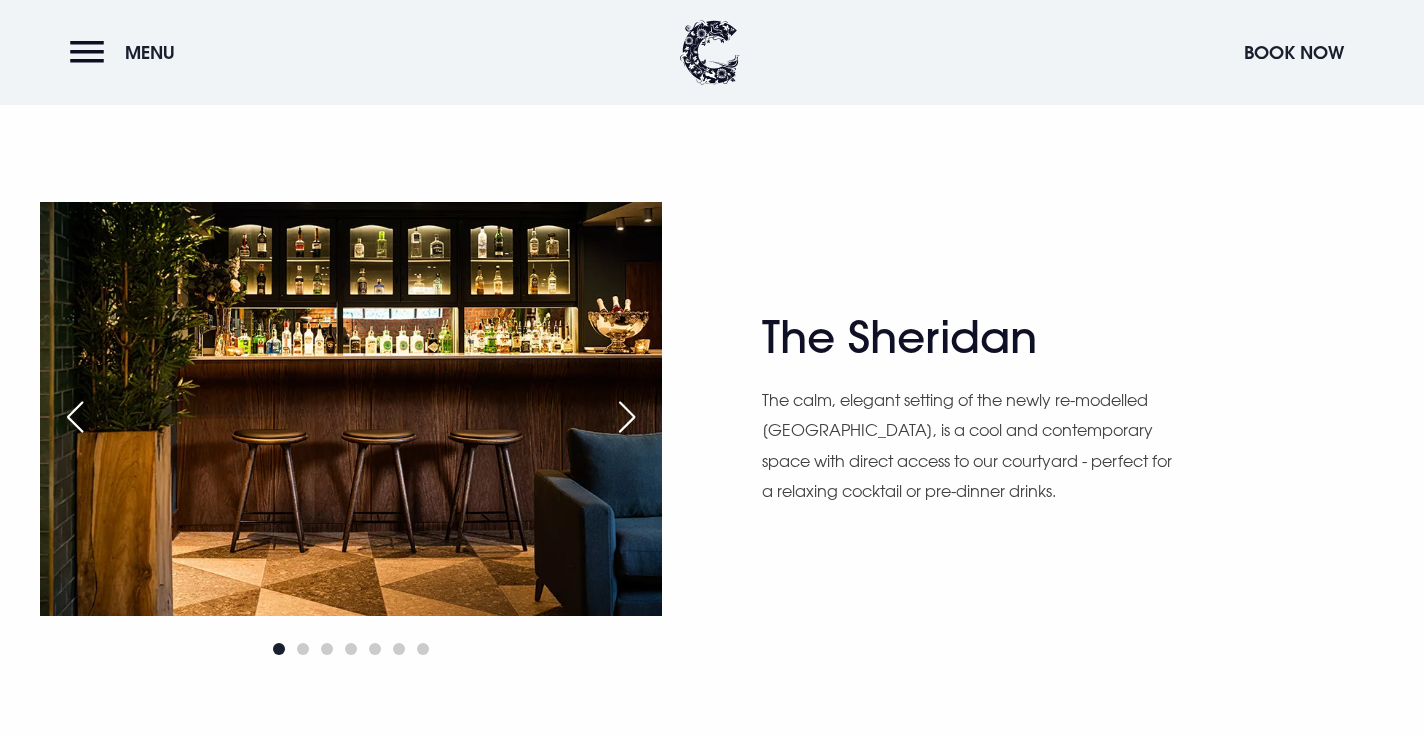 click at bounding box center [627, 417] 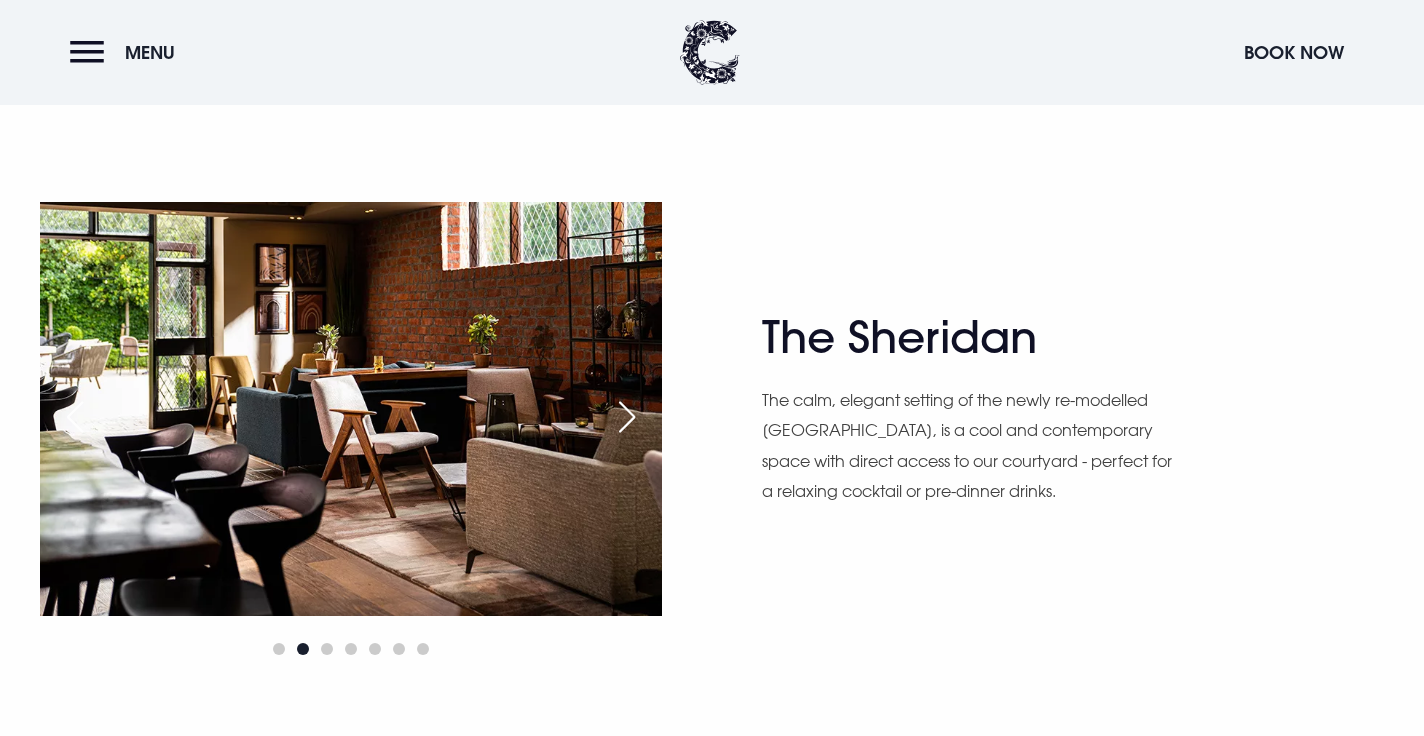click at bounding box center [627, 417] 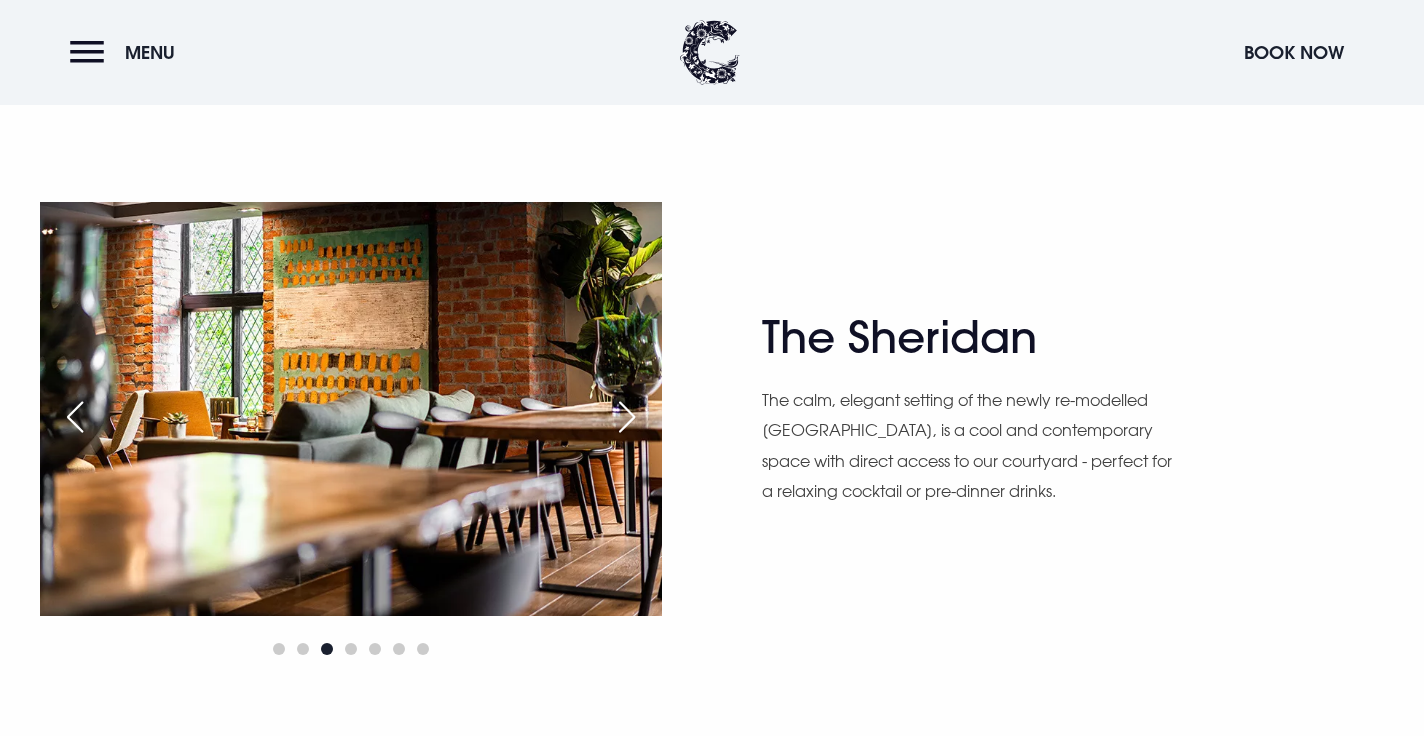 click at bounding box center [627, 417] 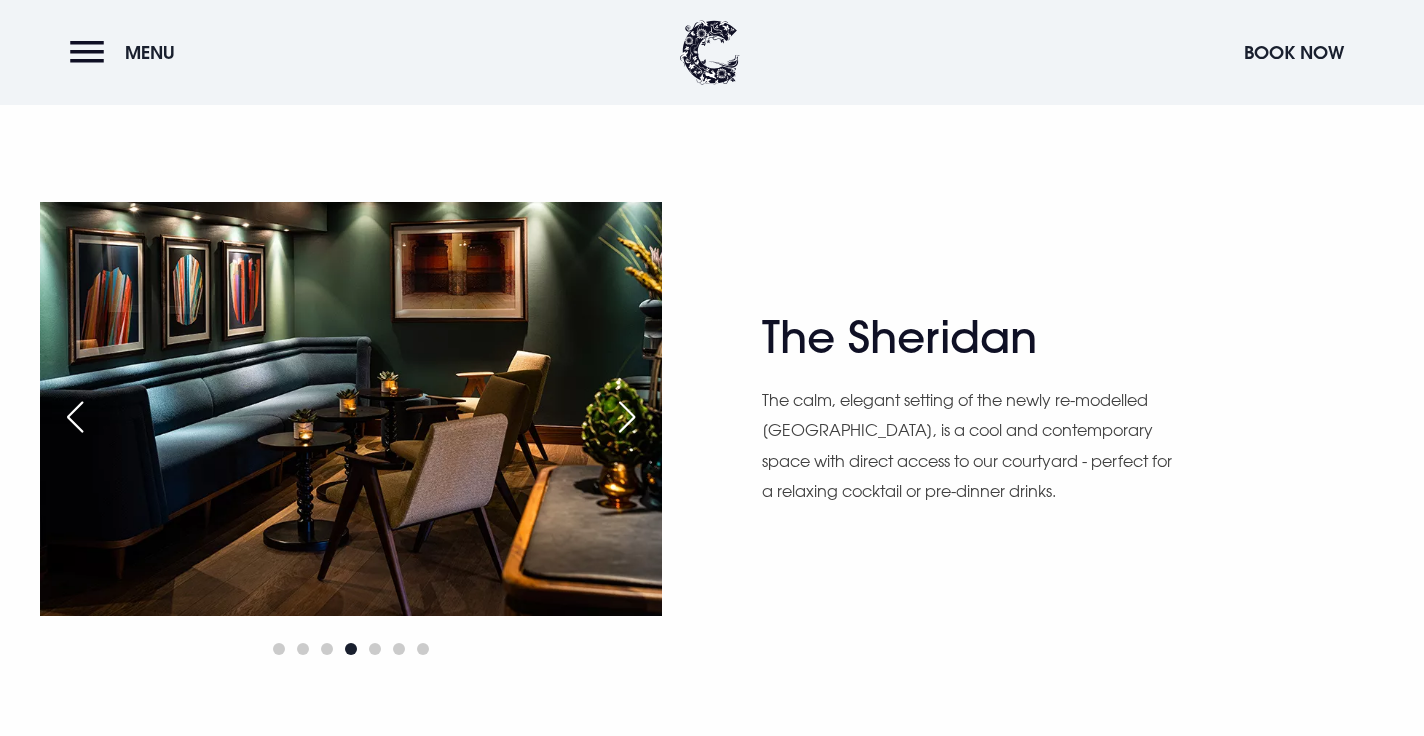 click at bounding box center [627, 417] 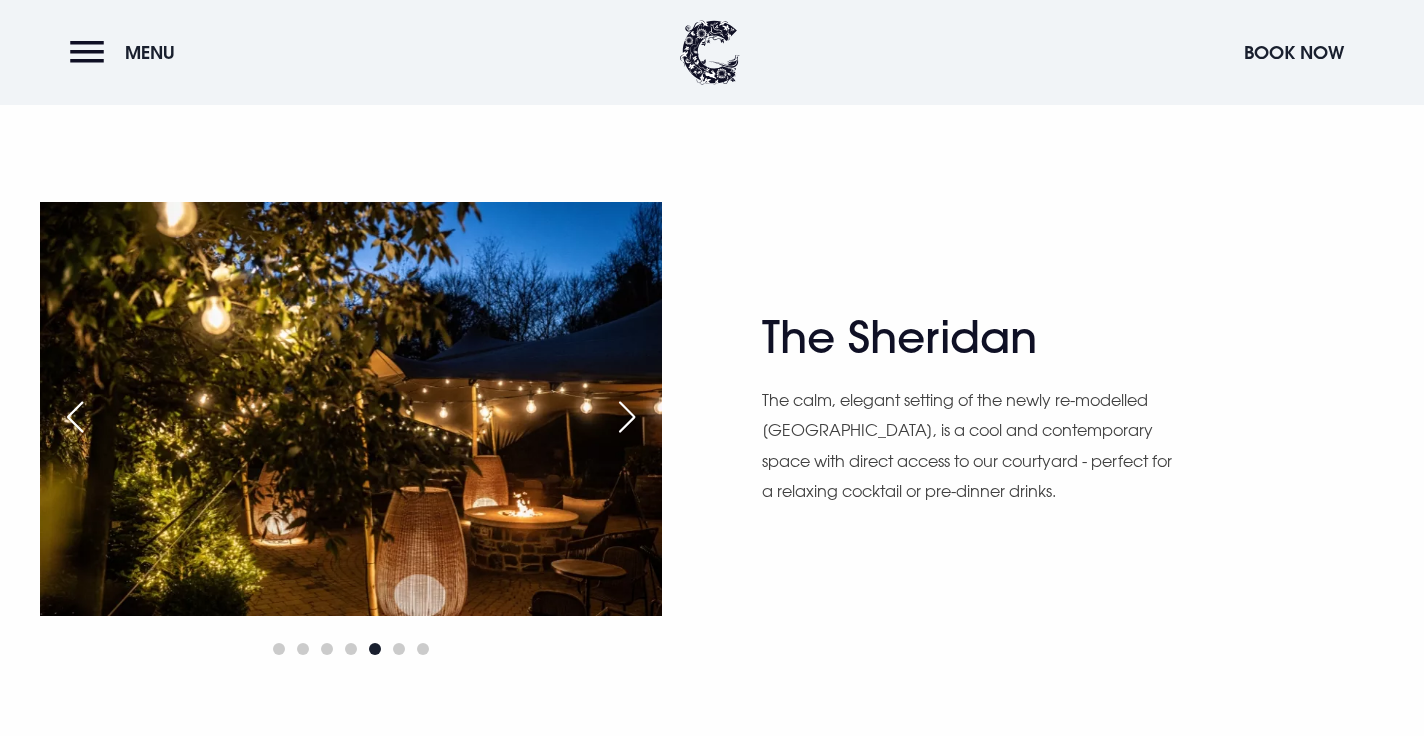 click at bounding box center [627, 417] 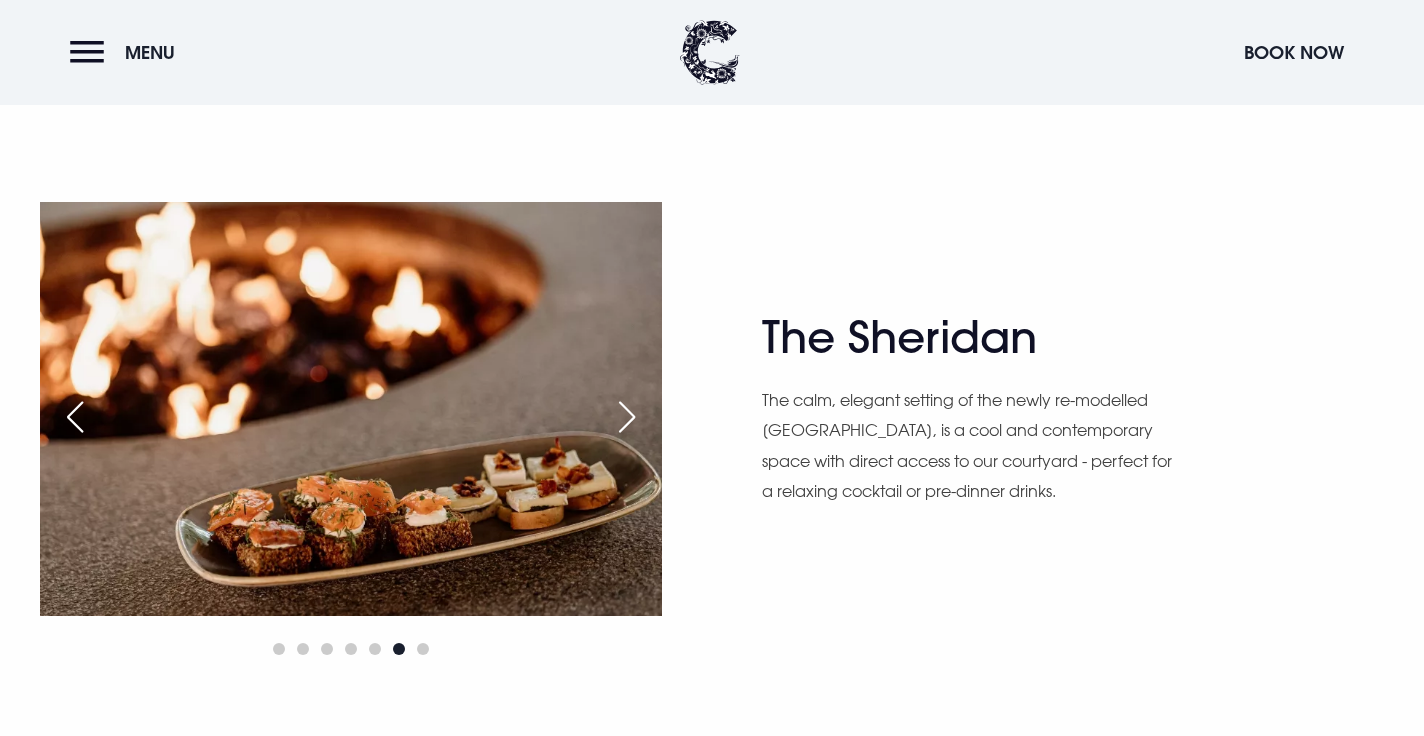 click at bounding box center [627, 417] 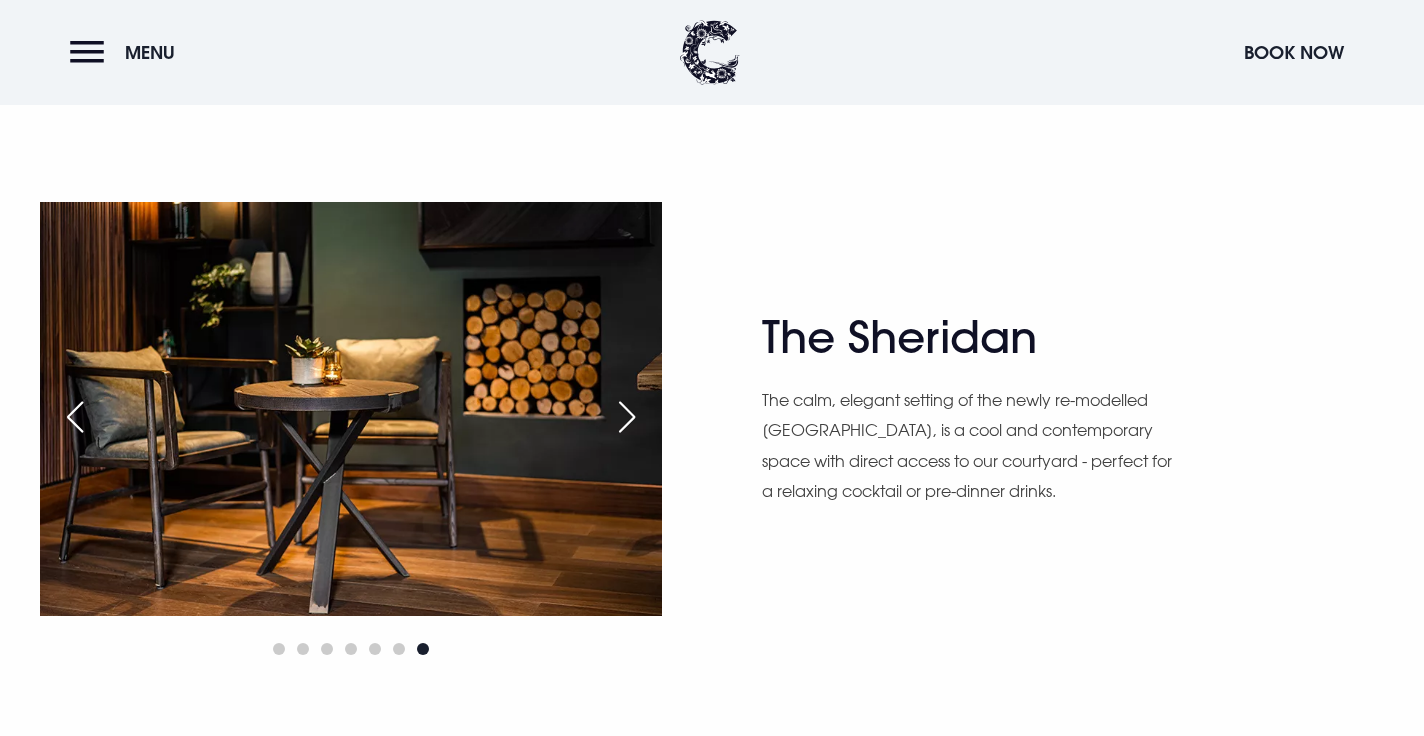 click at bounding box center [627, 417] 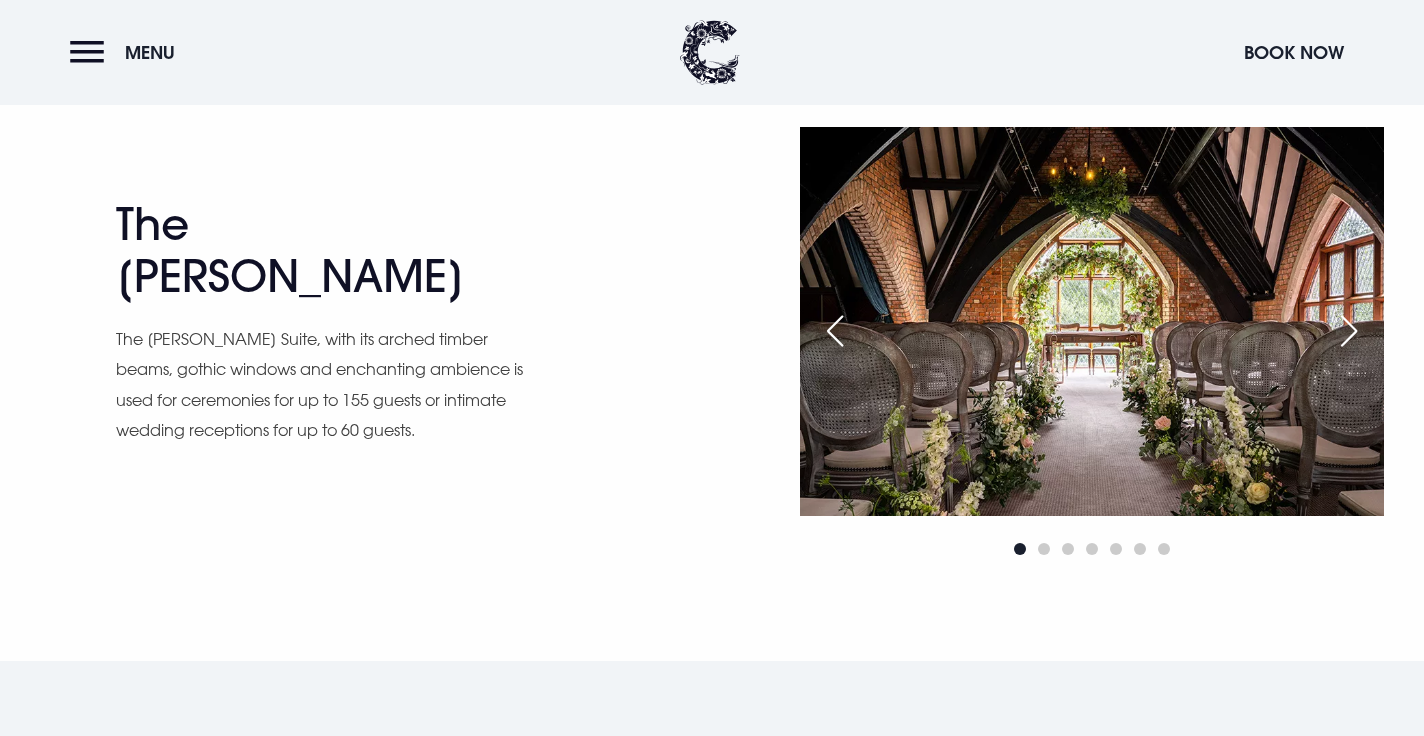 scroll, scrollTop: 2862, scrollLeft: 0, axis: vertical 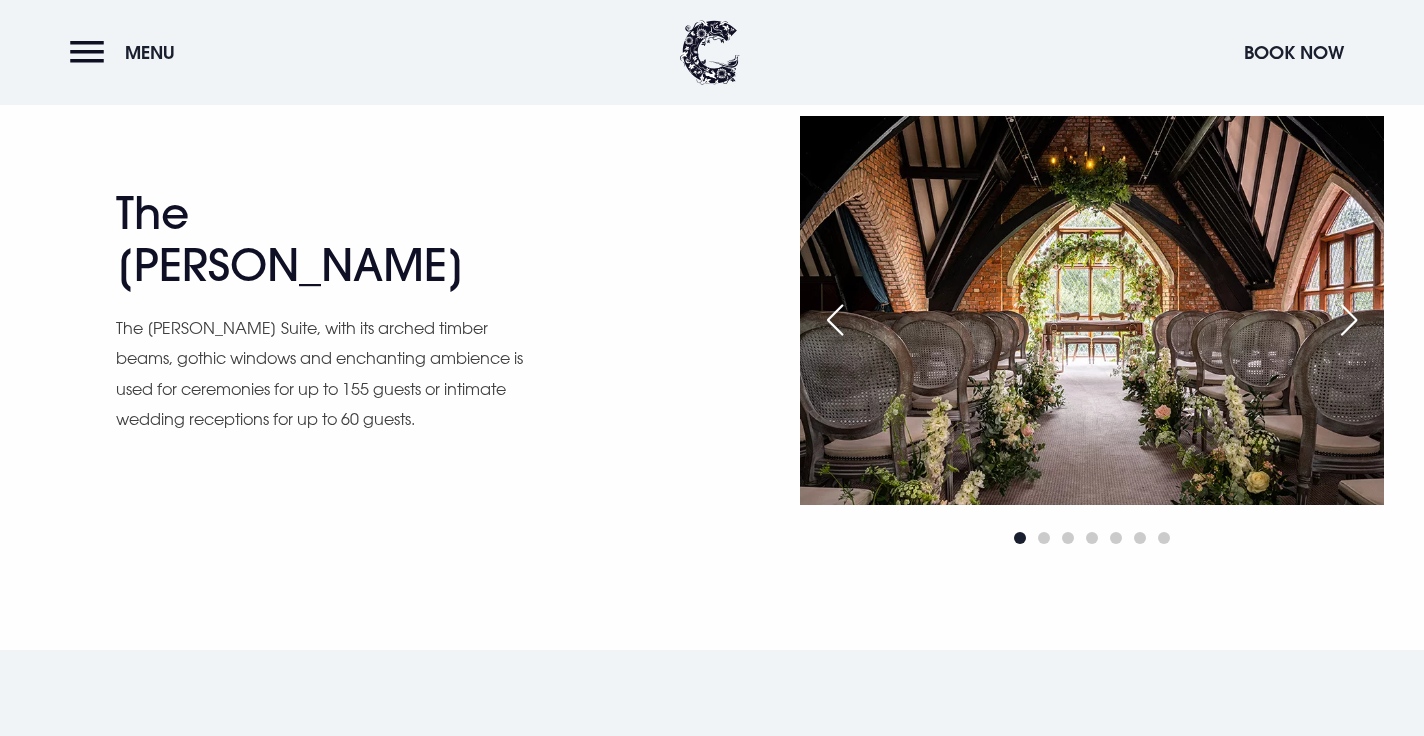 click at bounding box center (1349, 320) 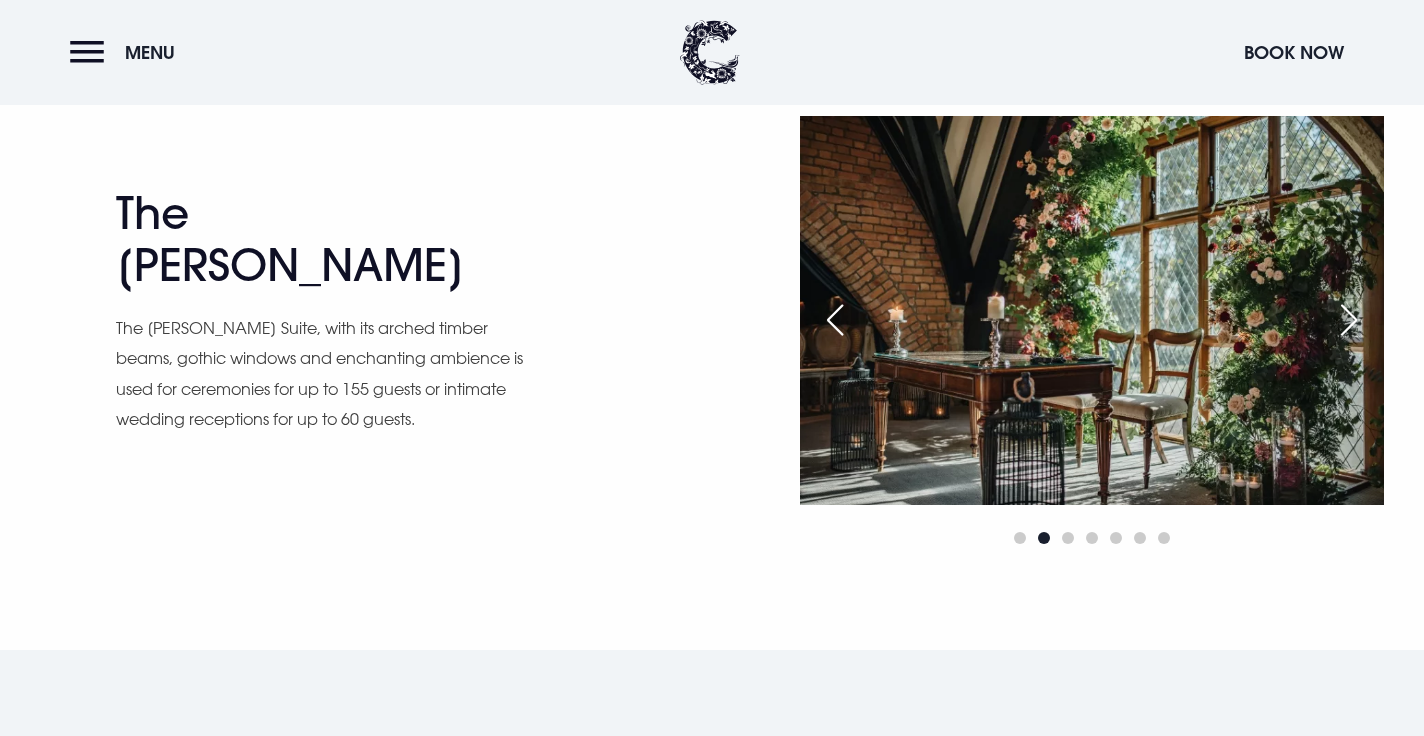 click at bounding box center (1349, 320) 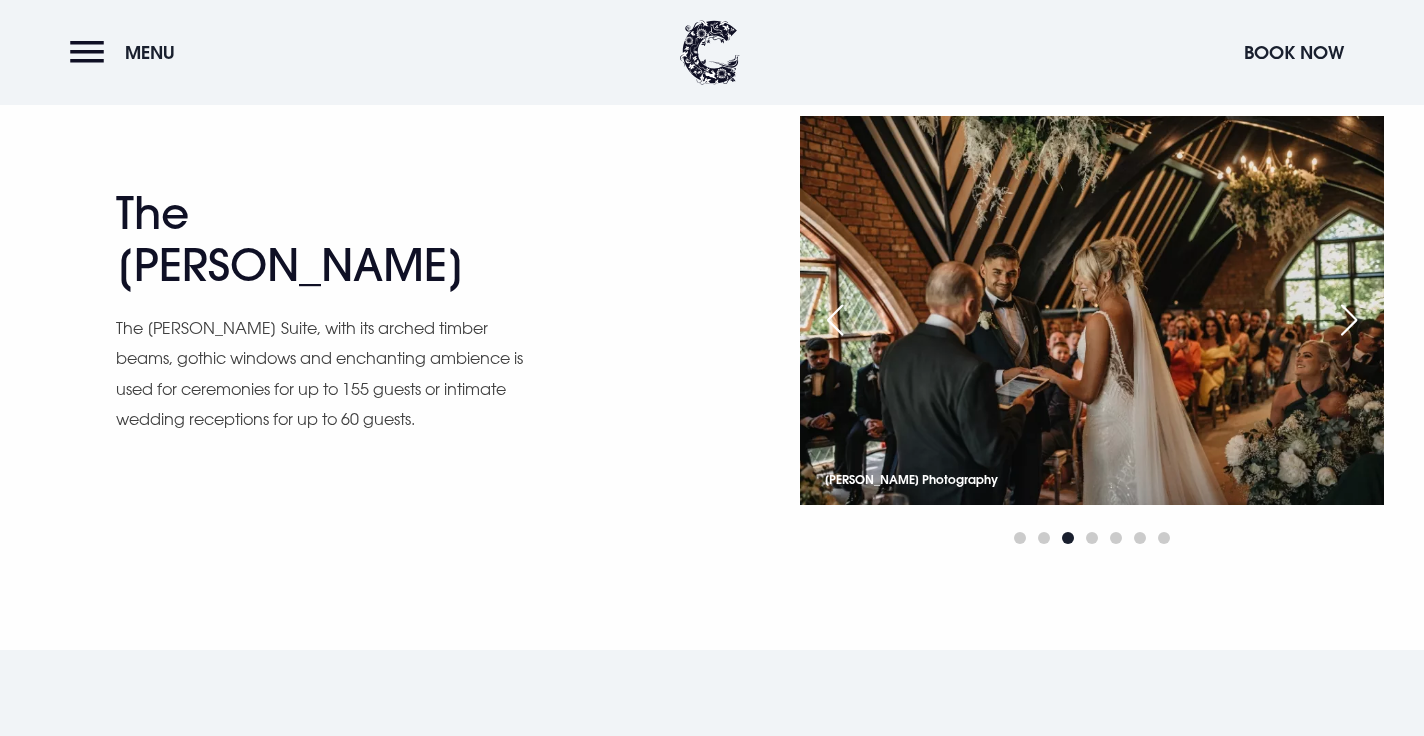 click at bounding box center [1349, 320] 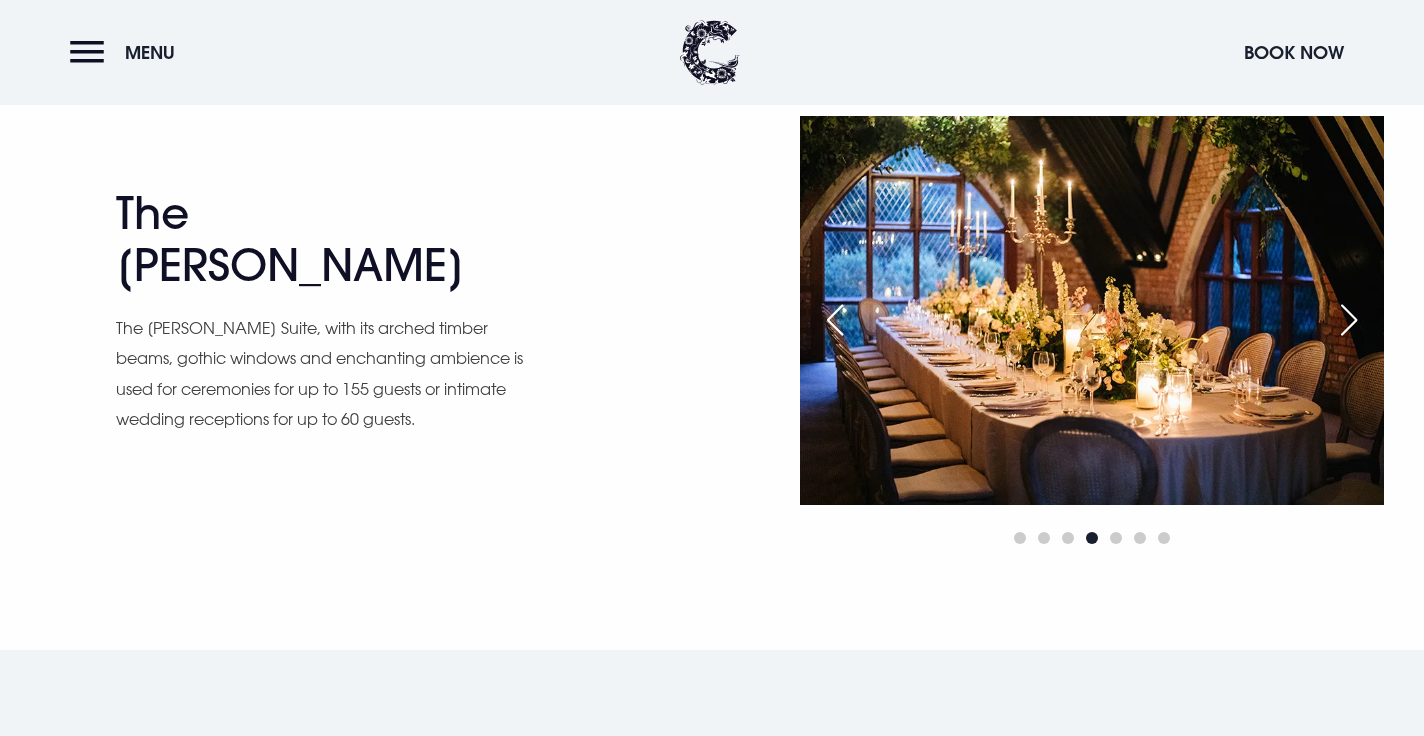 click at bounding box center [1349, 320] 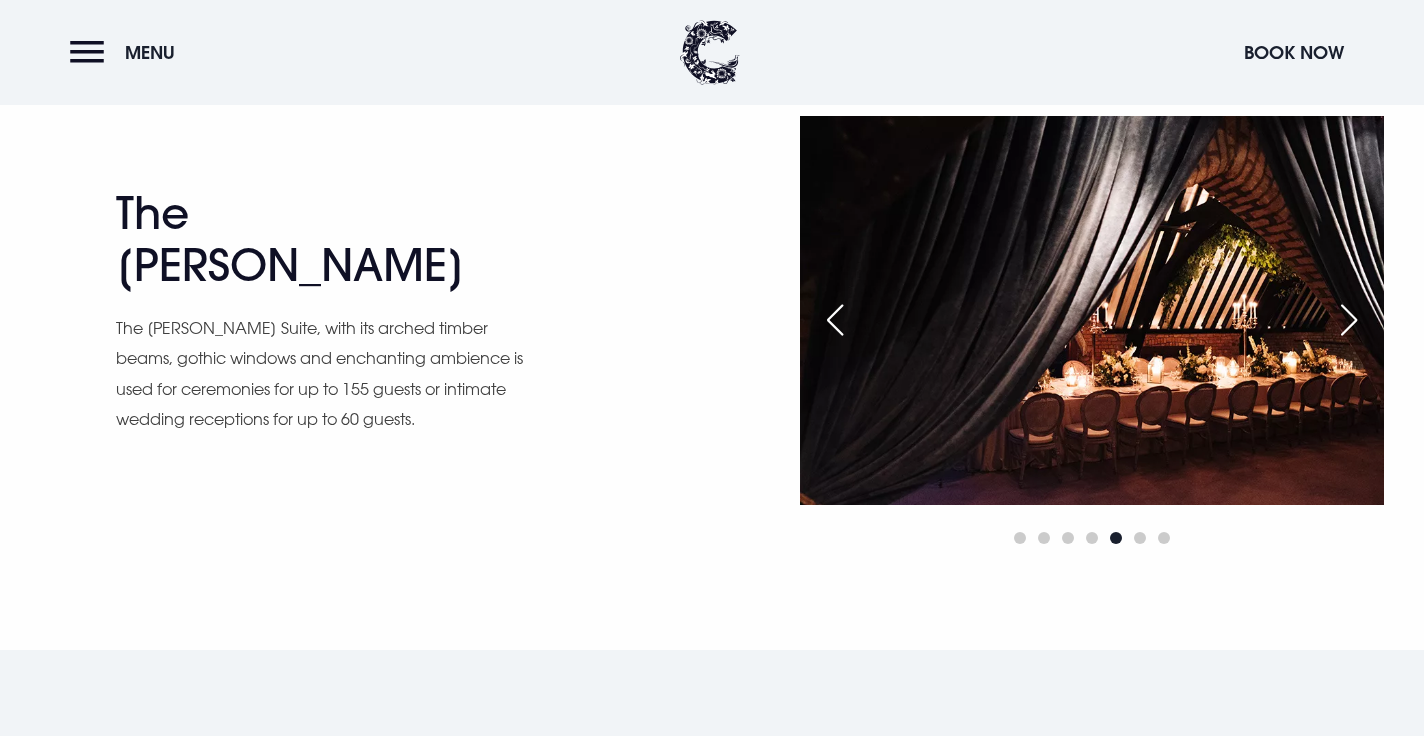 click at bounding box center [1349, 320] 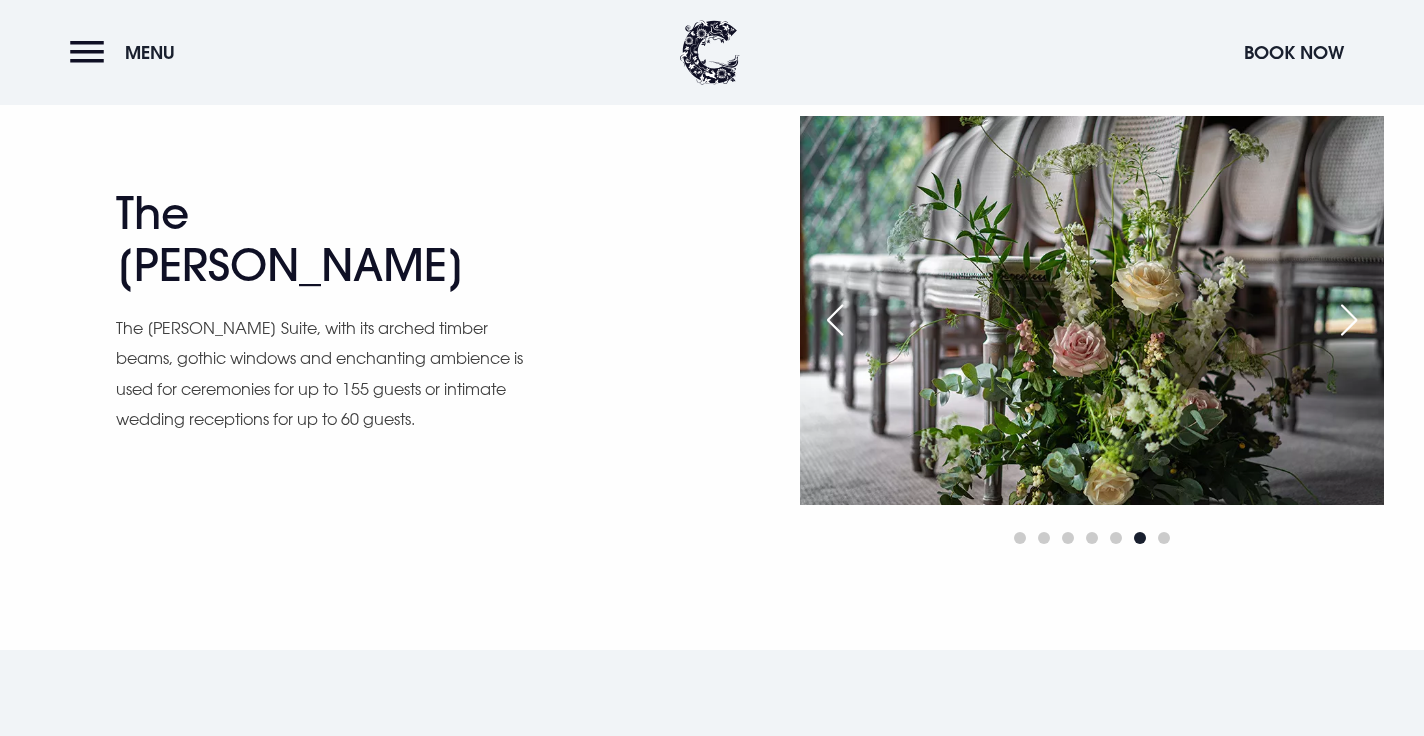 click at bounding box center (1349, 320) 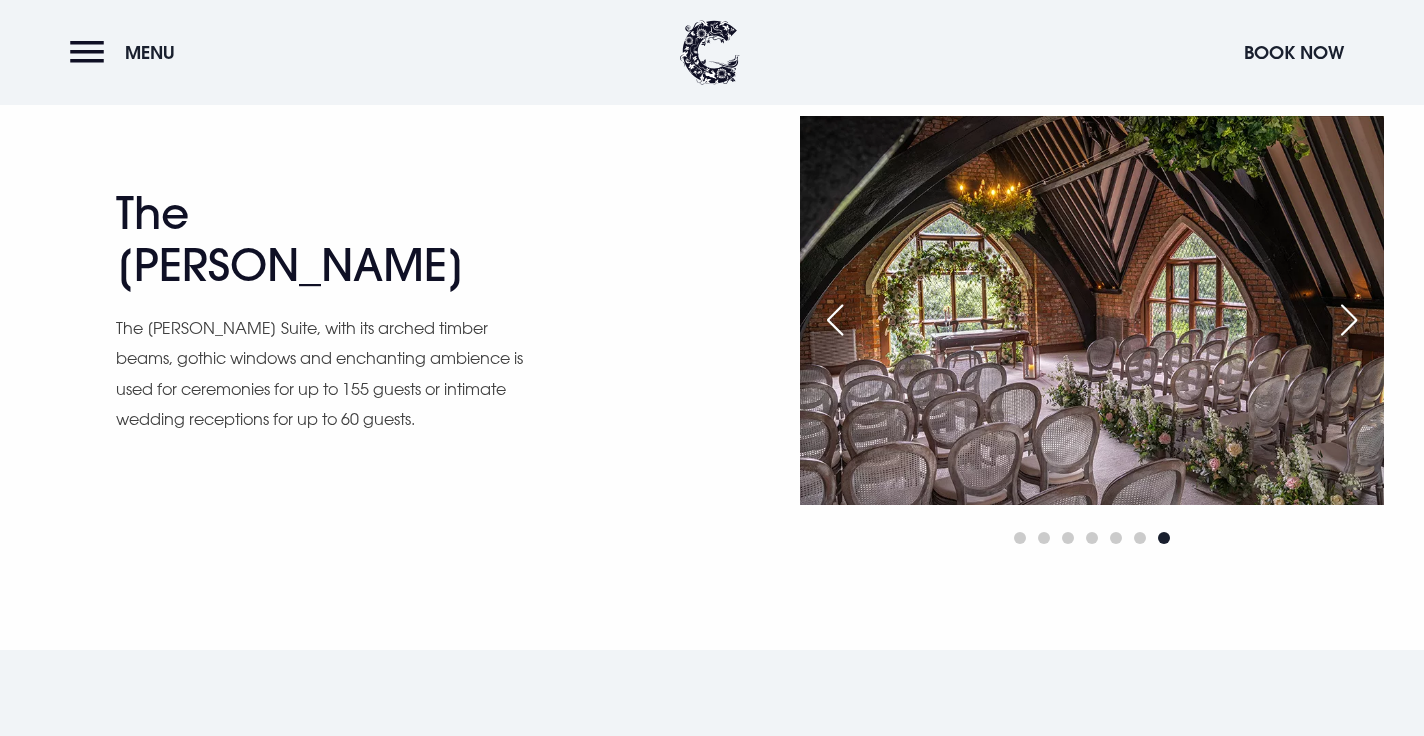 click at bounding box center (1349, 320) 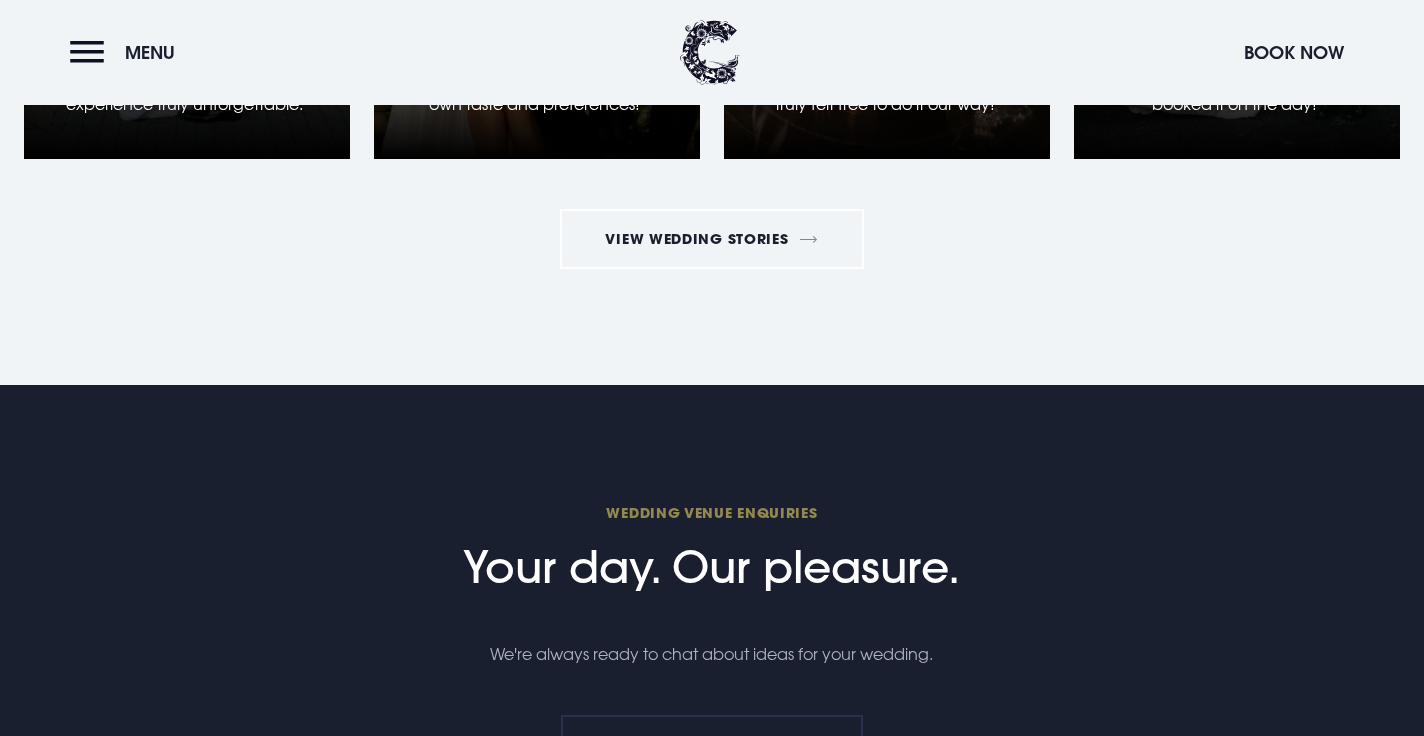 scroll, scrollTop: 4058, scrollLeft: 0, axis: vertical 